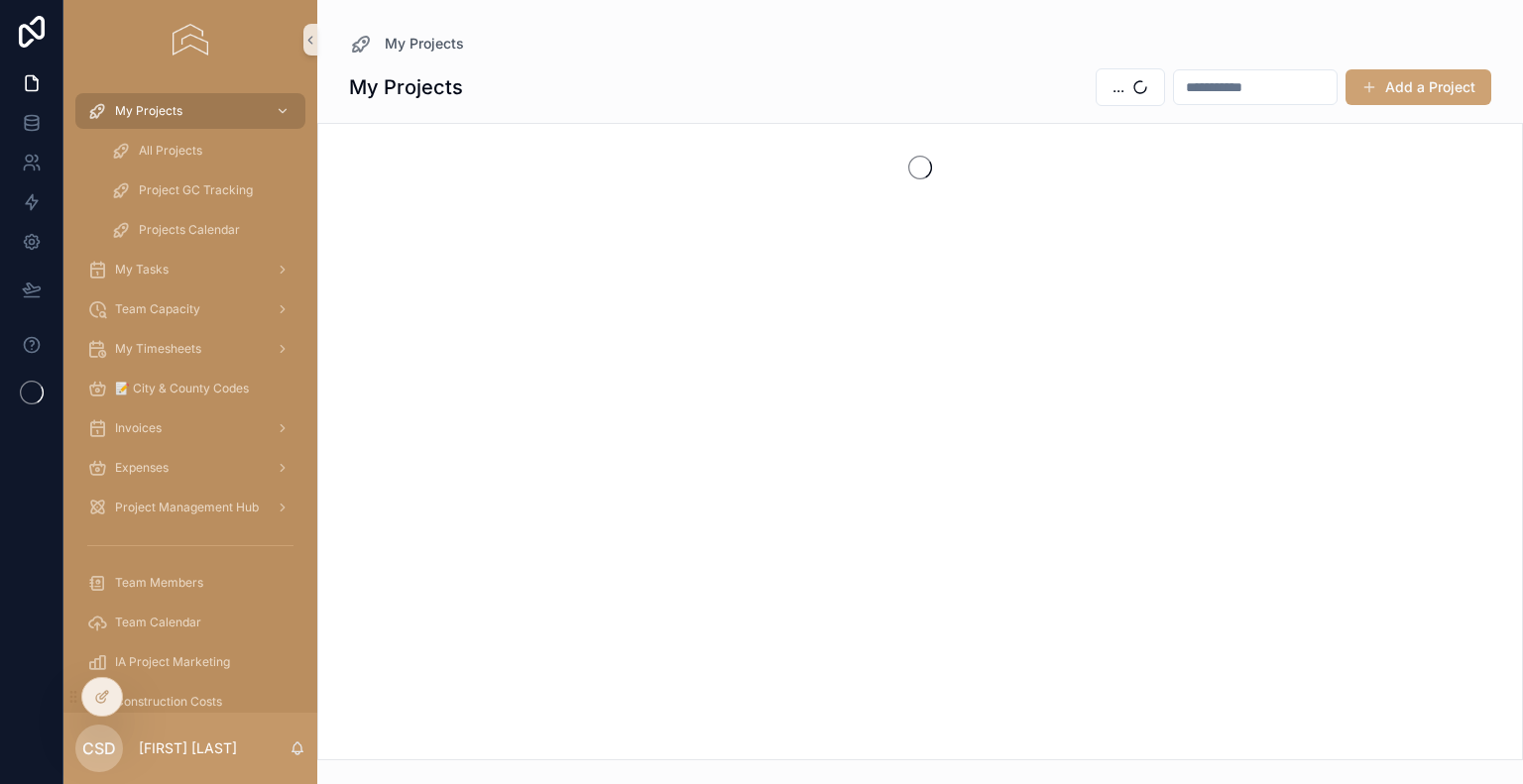 scroll, scrollTop: 0, scrollLeft: 0, axis: both 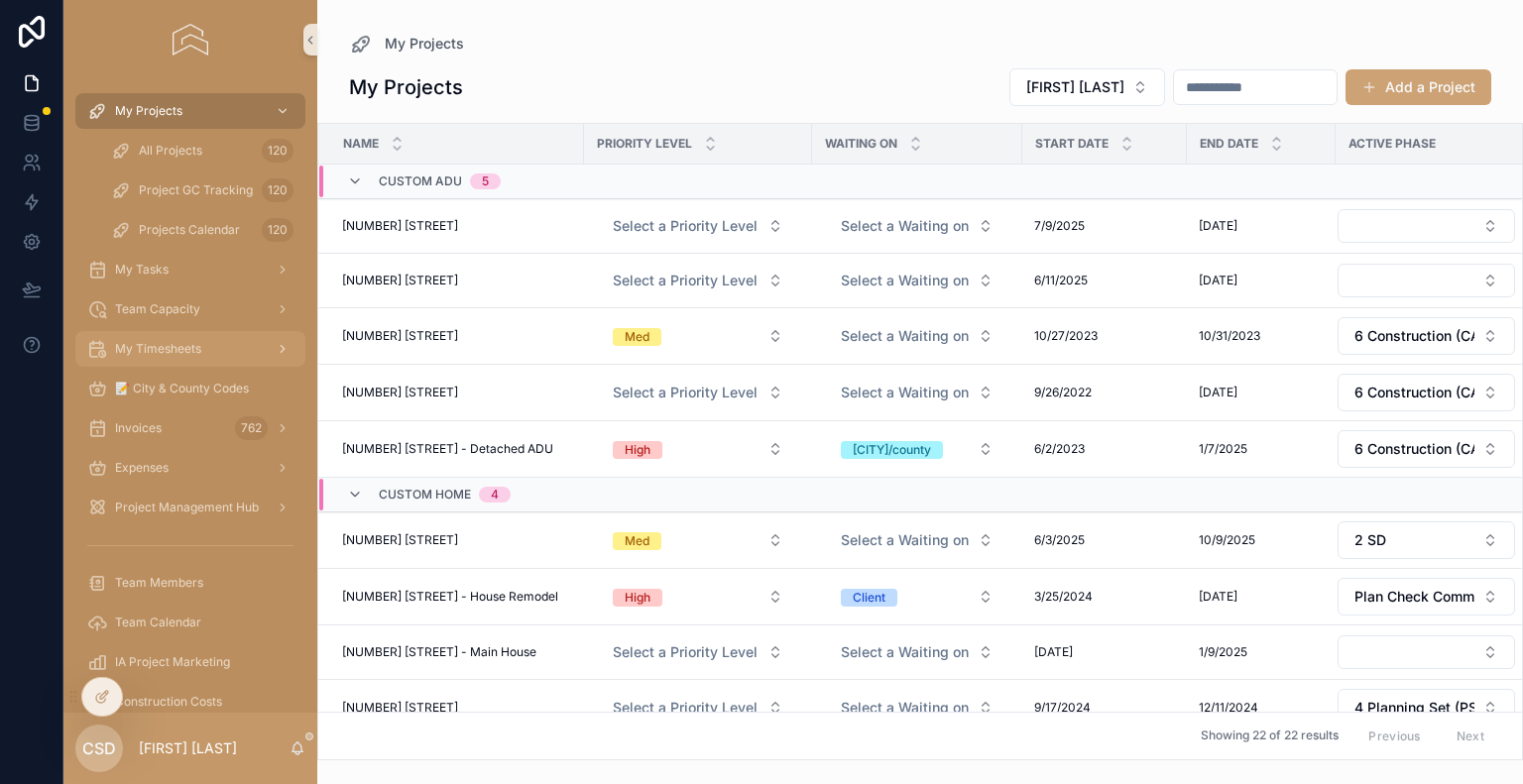 click on "My Timesheets" at bounding box center (158, 349) 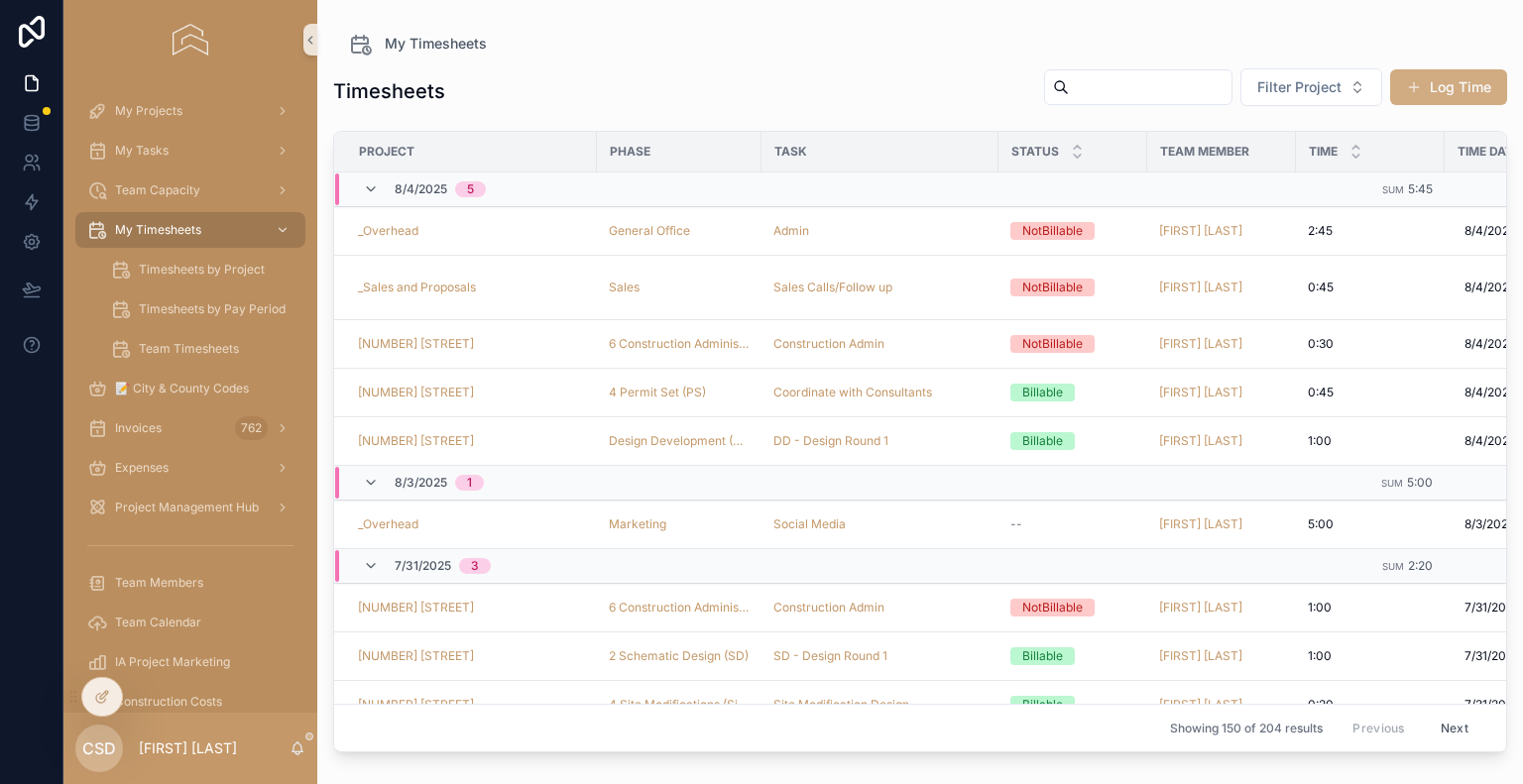 click on "Log Time" at bounding box center (1449, 87) 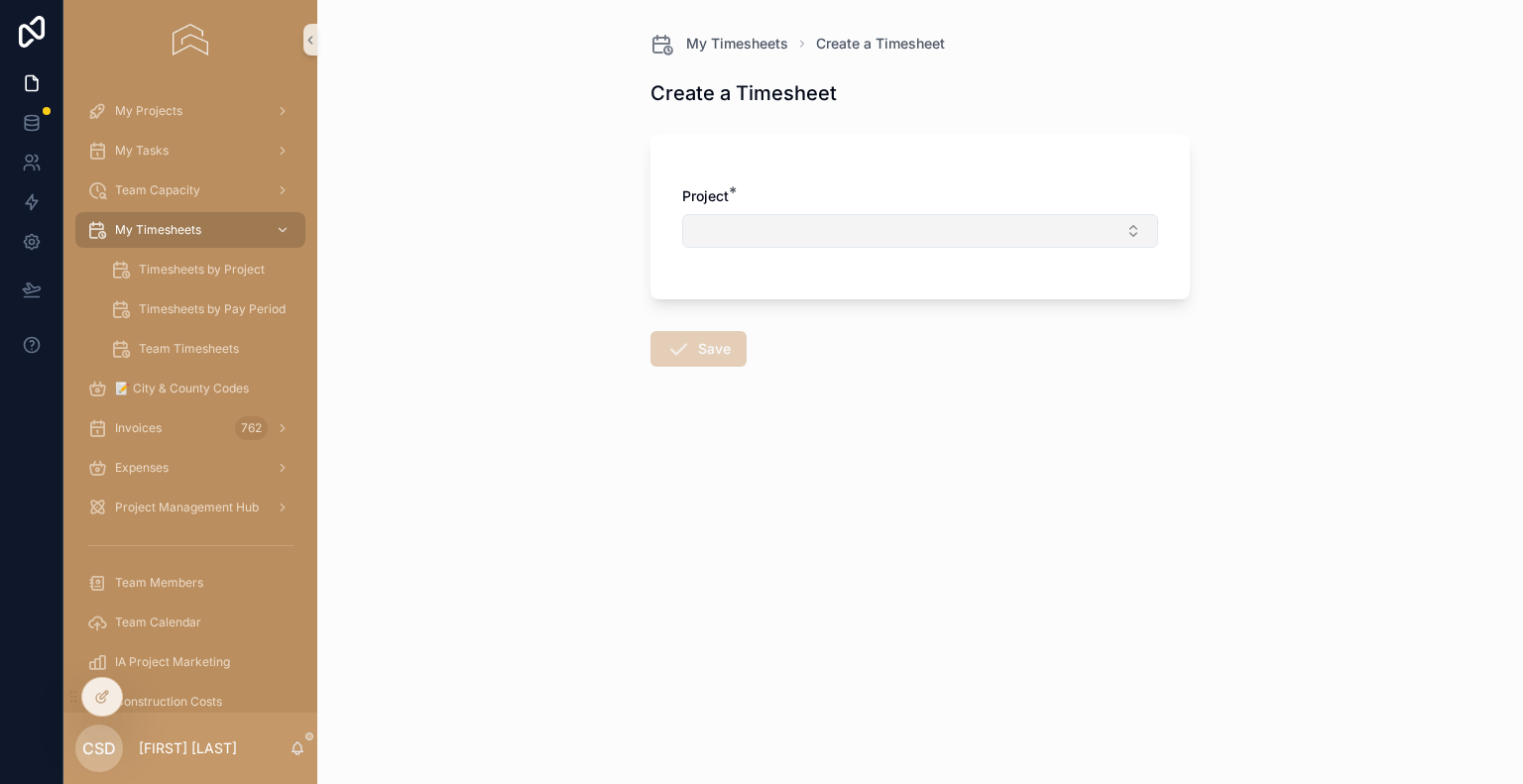 click at bounding box center (920, 231) 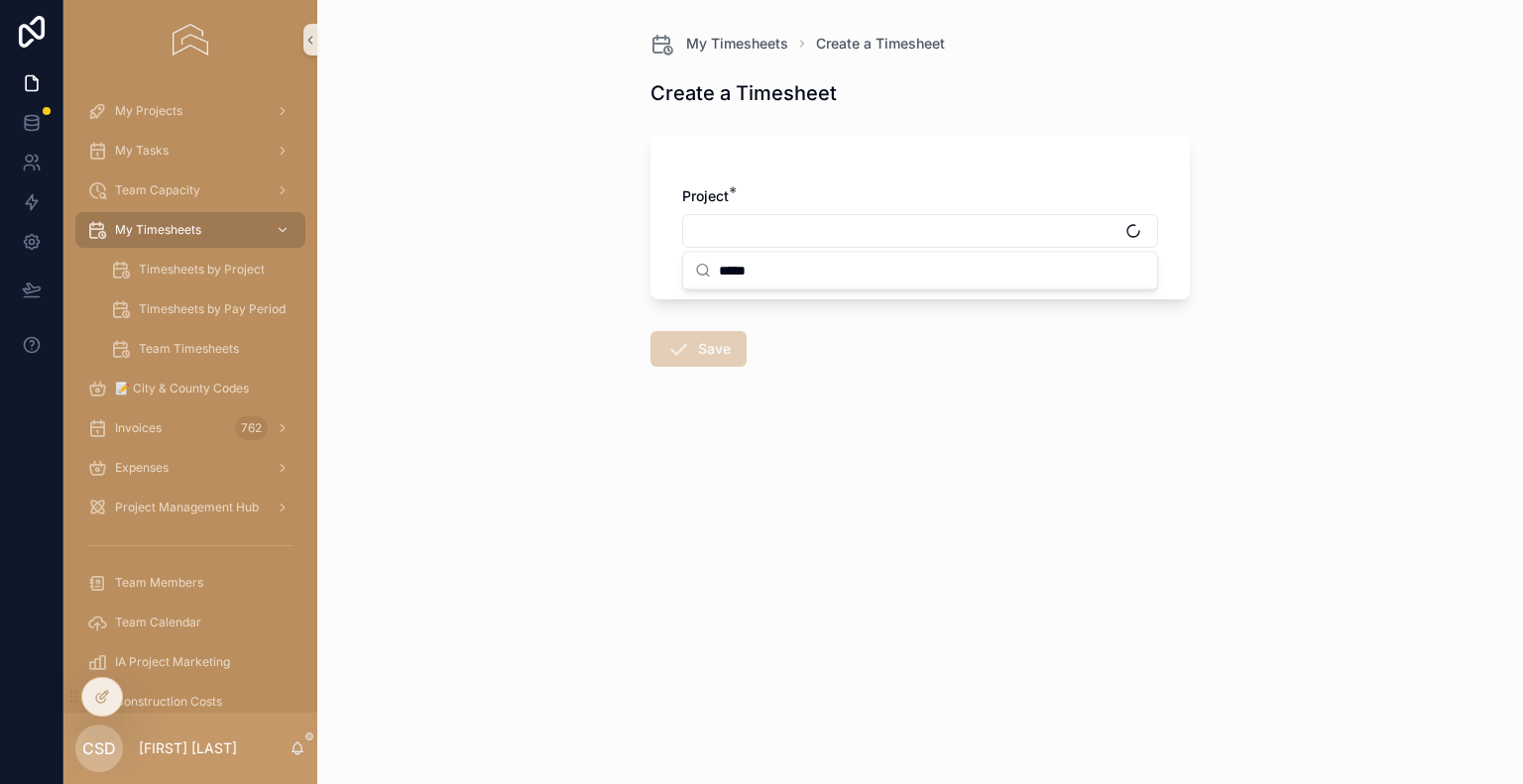click on "*****" at bounding box center (932, 271) 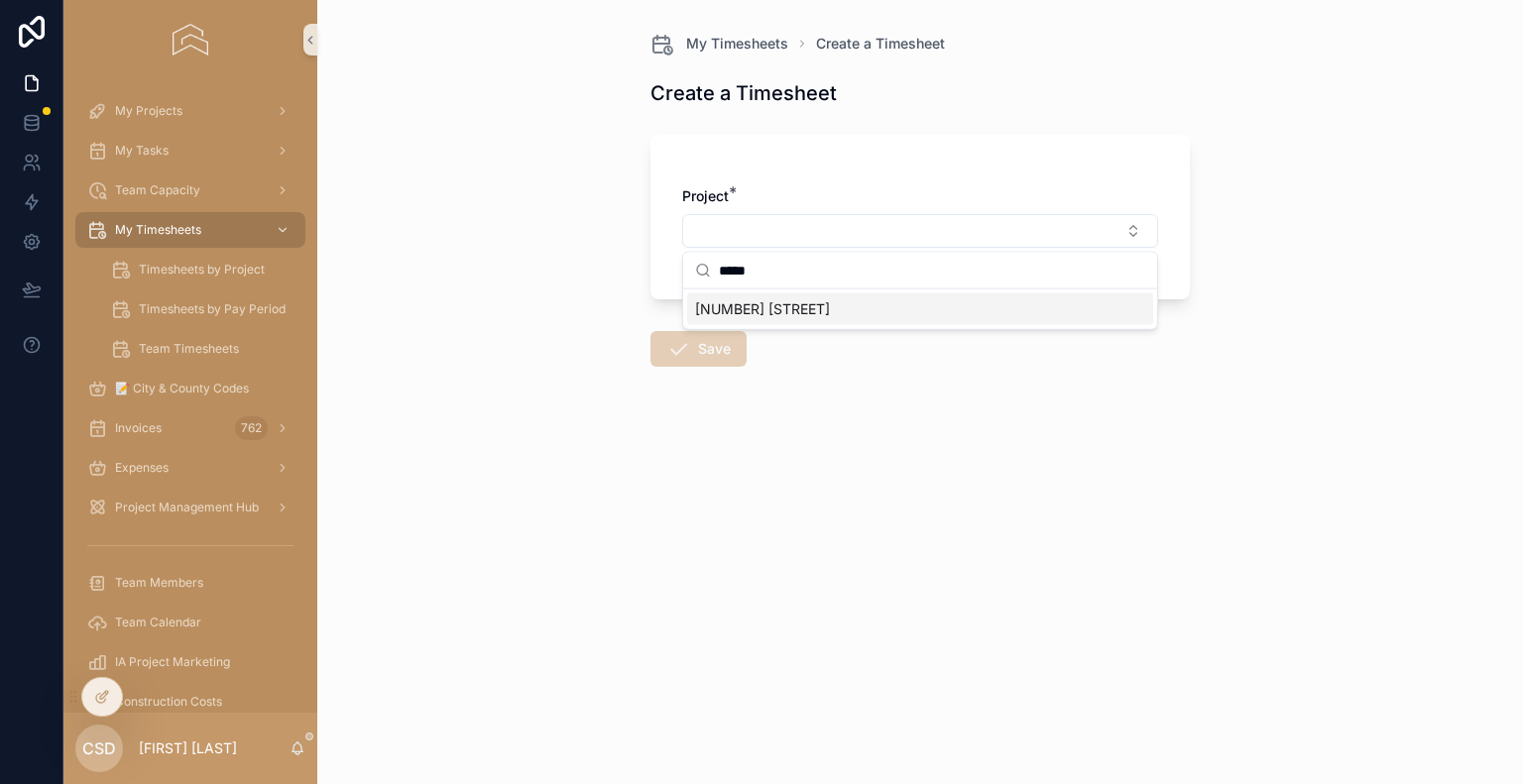 type on "*****" 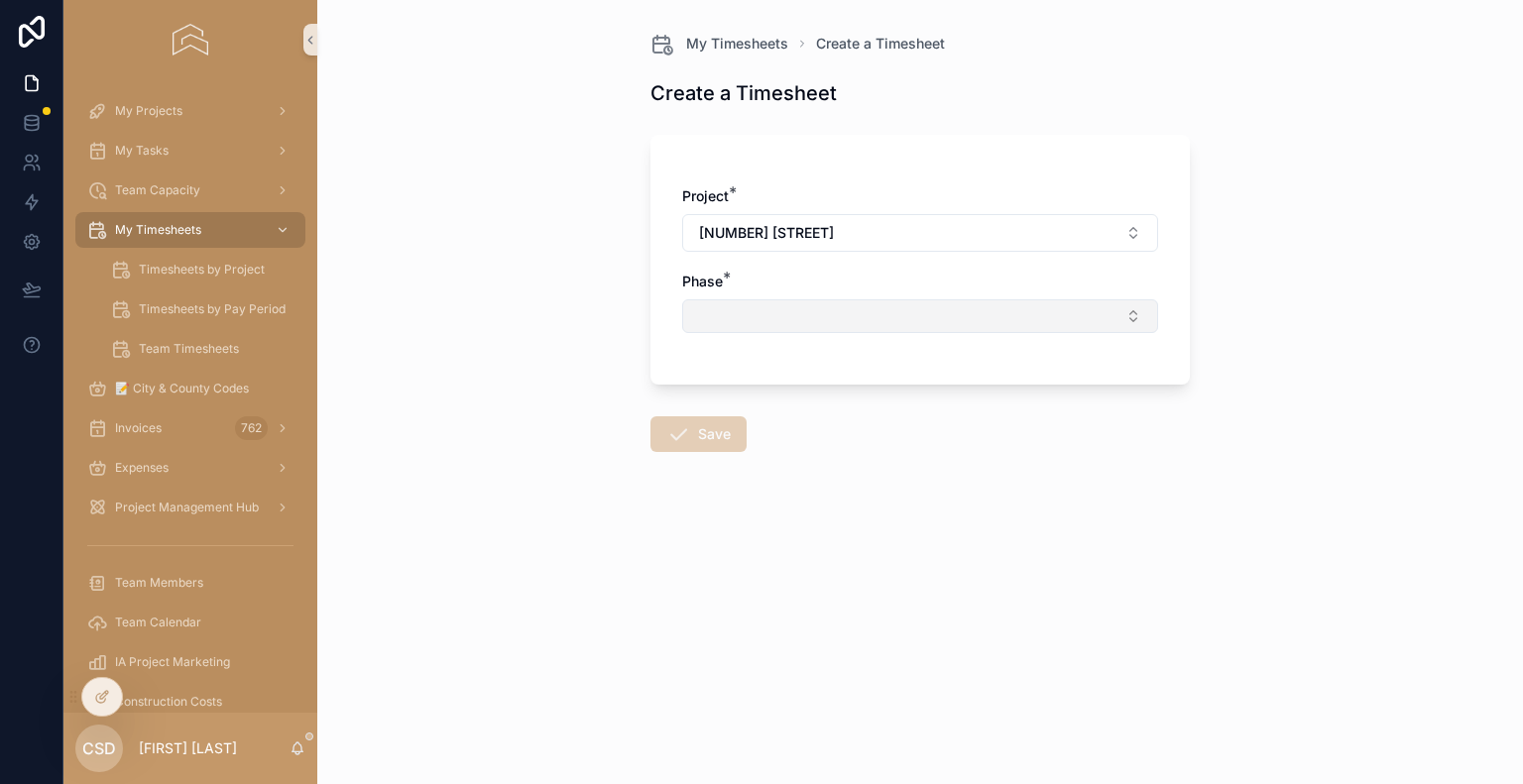 click at bounding box center (920, 316) 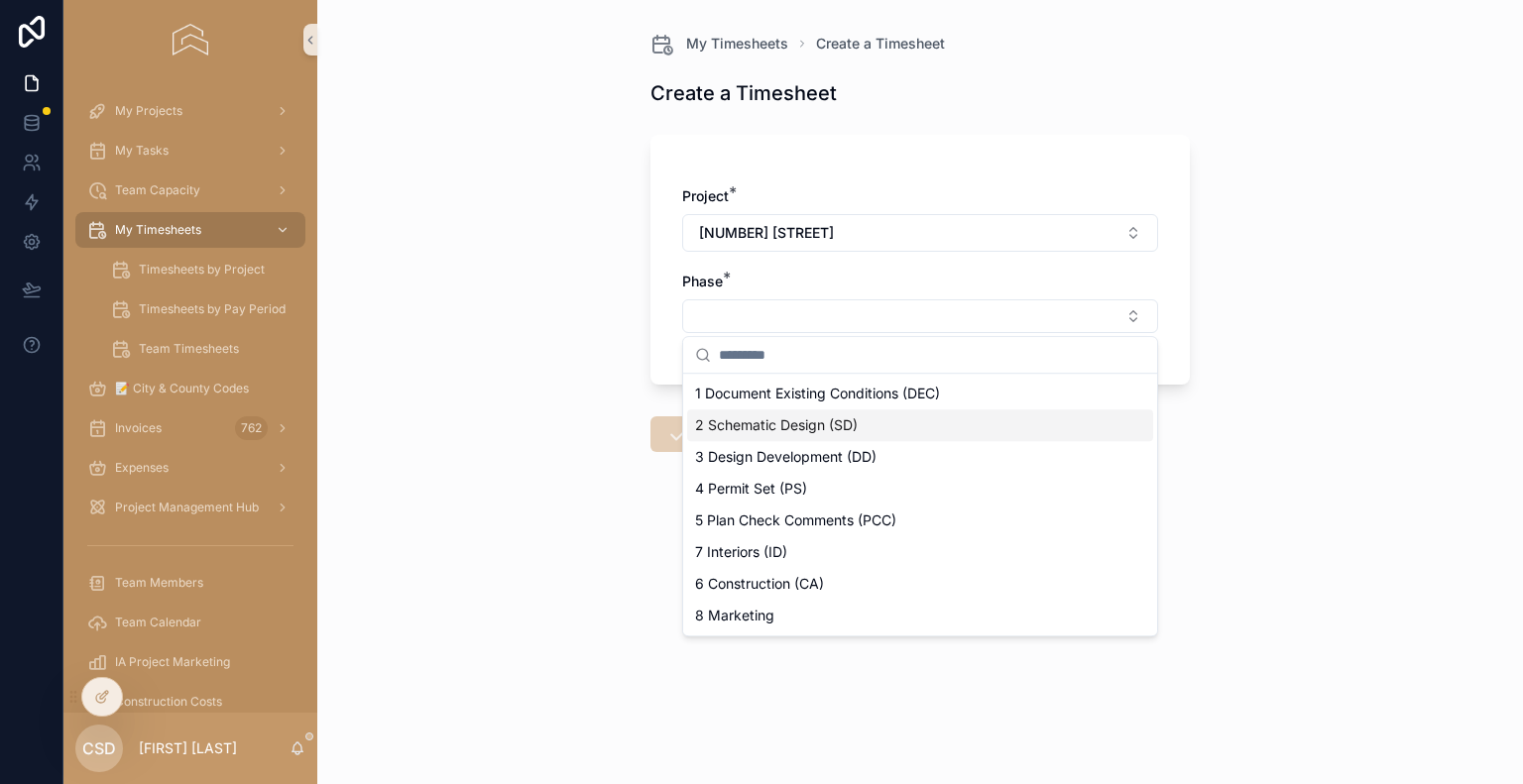 click on "2 Schematic Design (SD)" at bounding box center [776, 425] 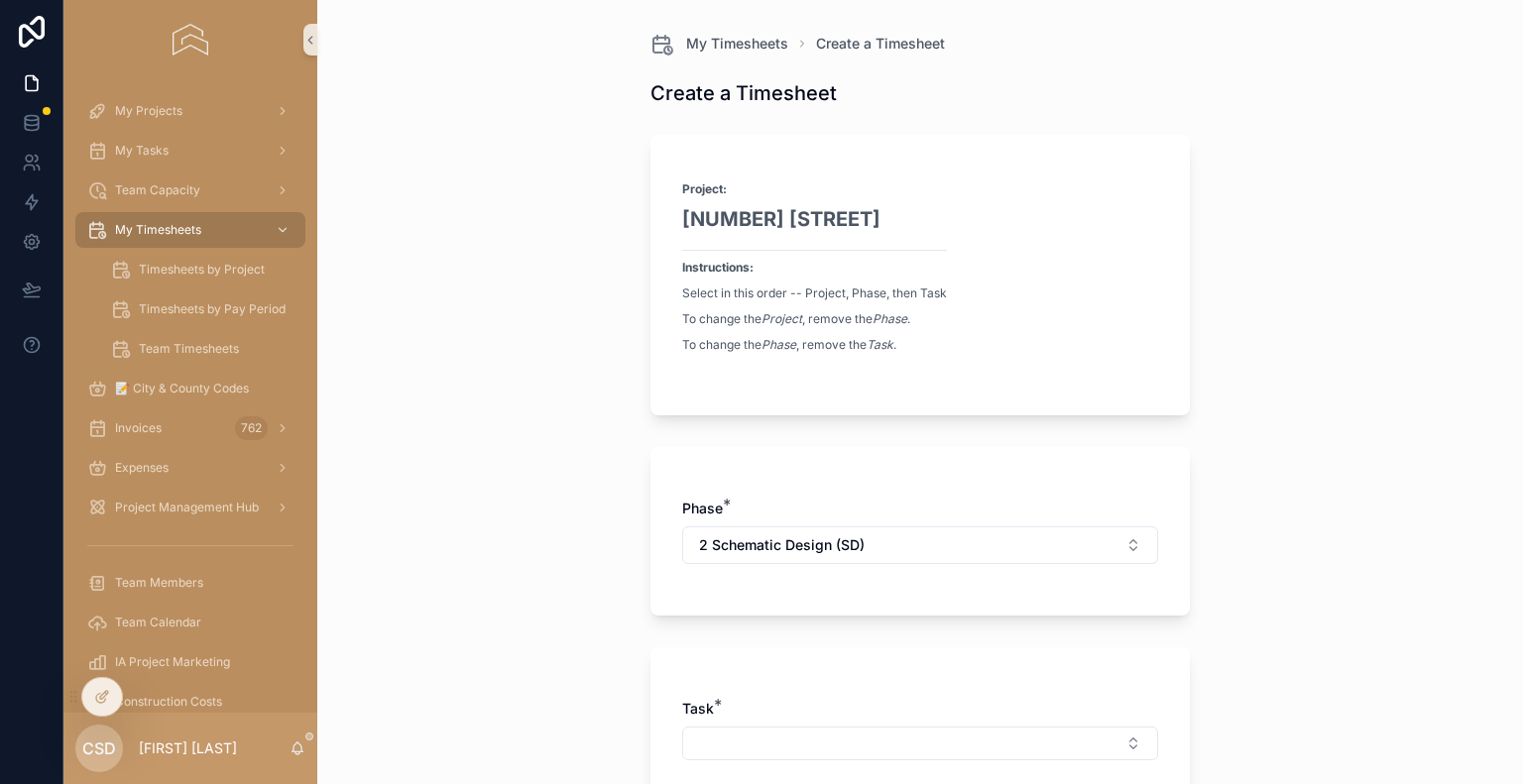 scroll, scrollTop: 198, scrollLeft: 0, axis: vertical 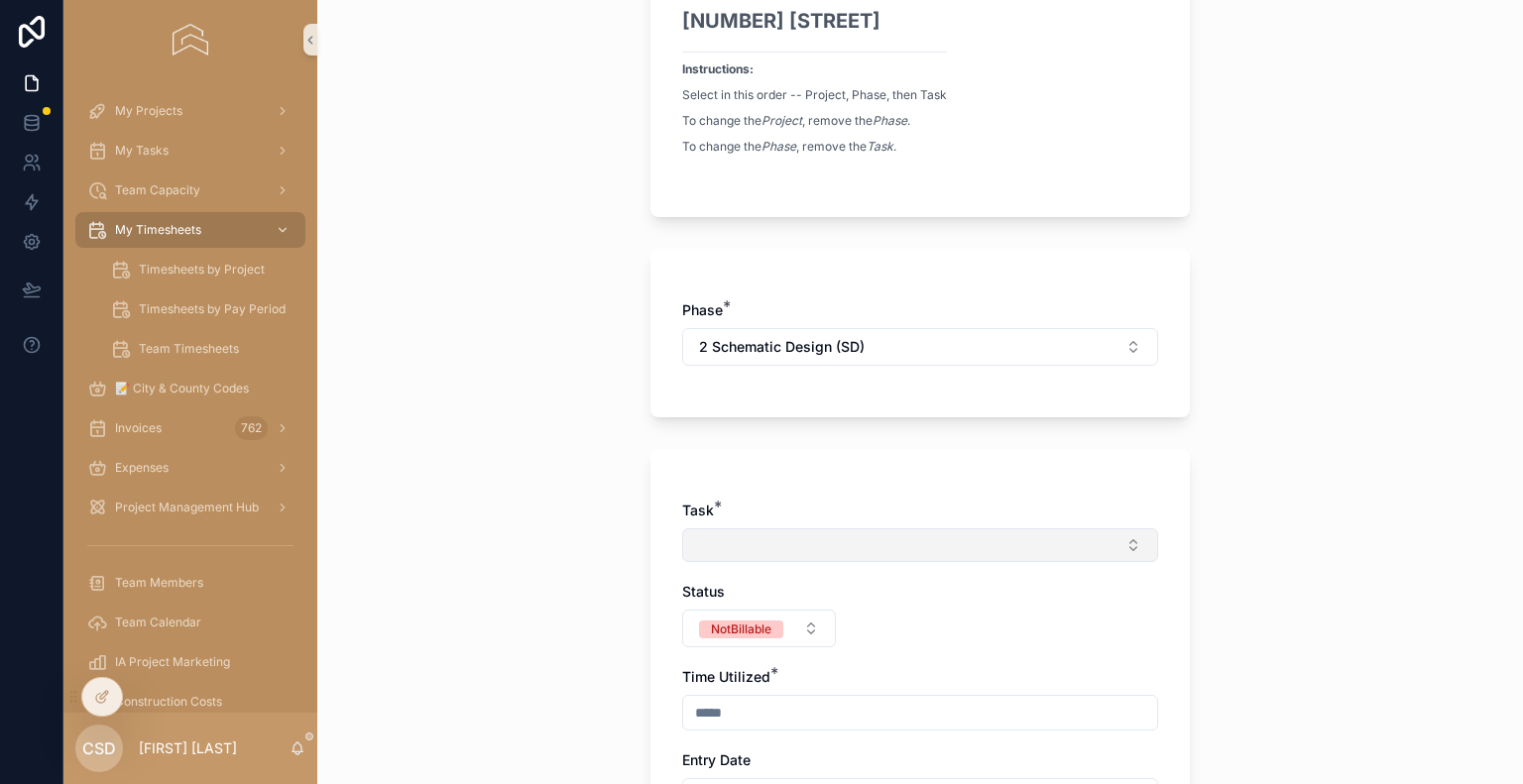 click at bounding box center [920, 545] 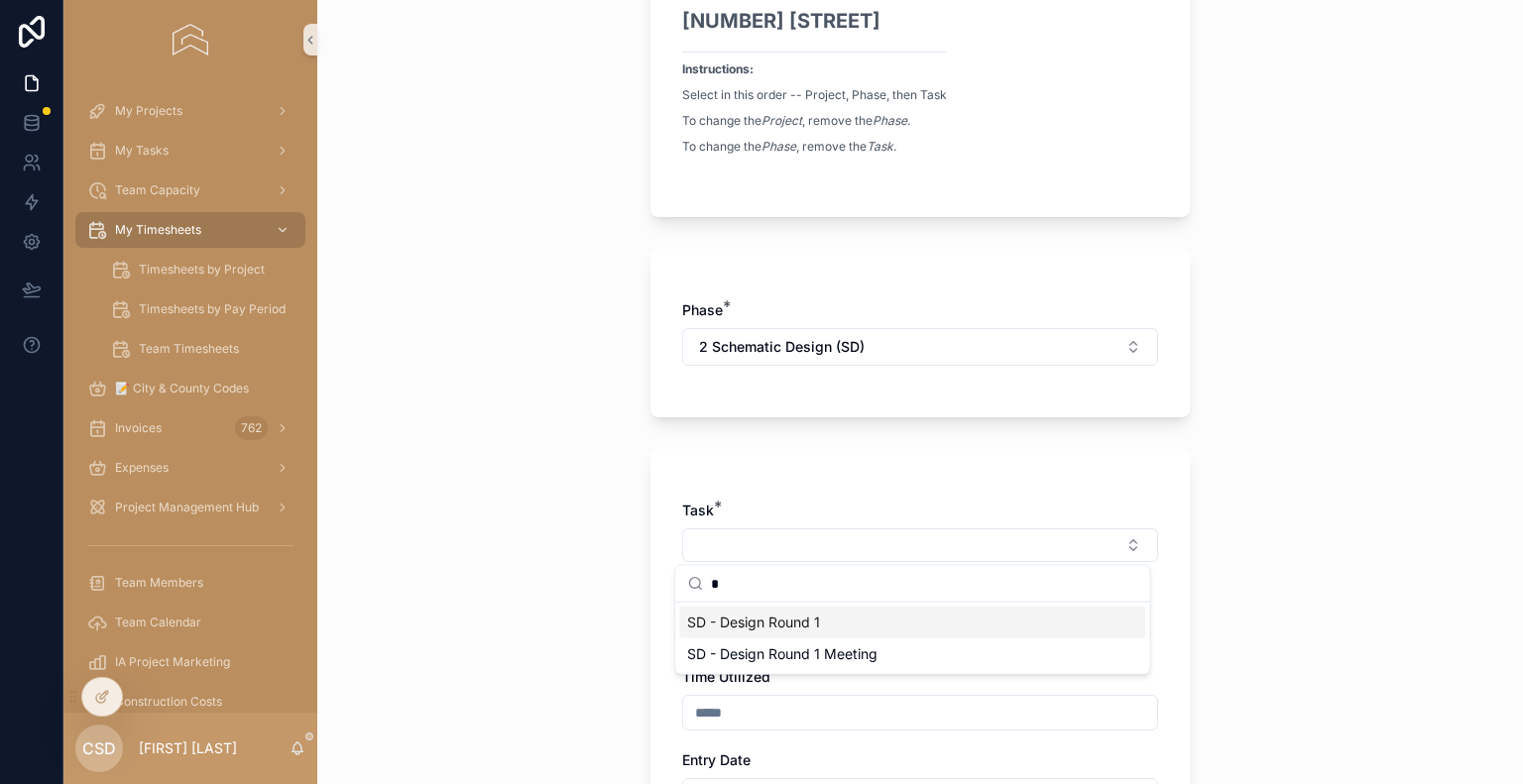 type on "*" 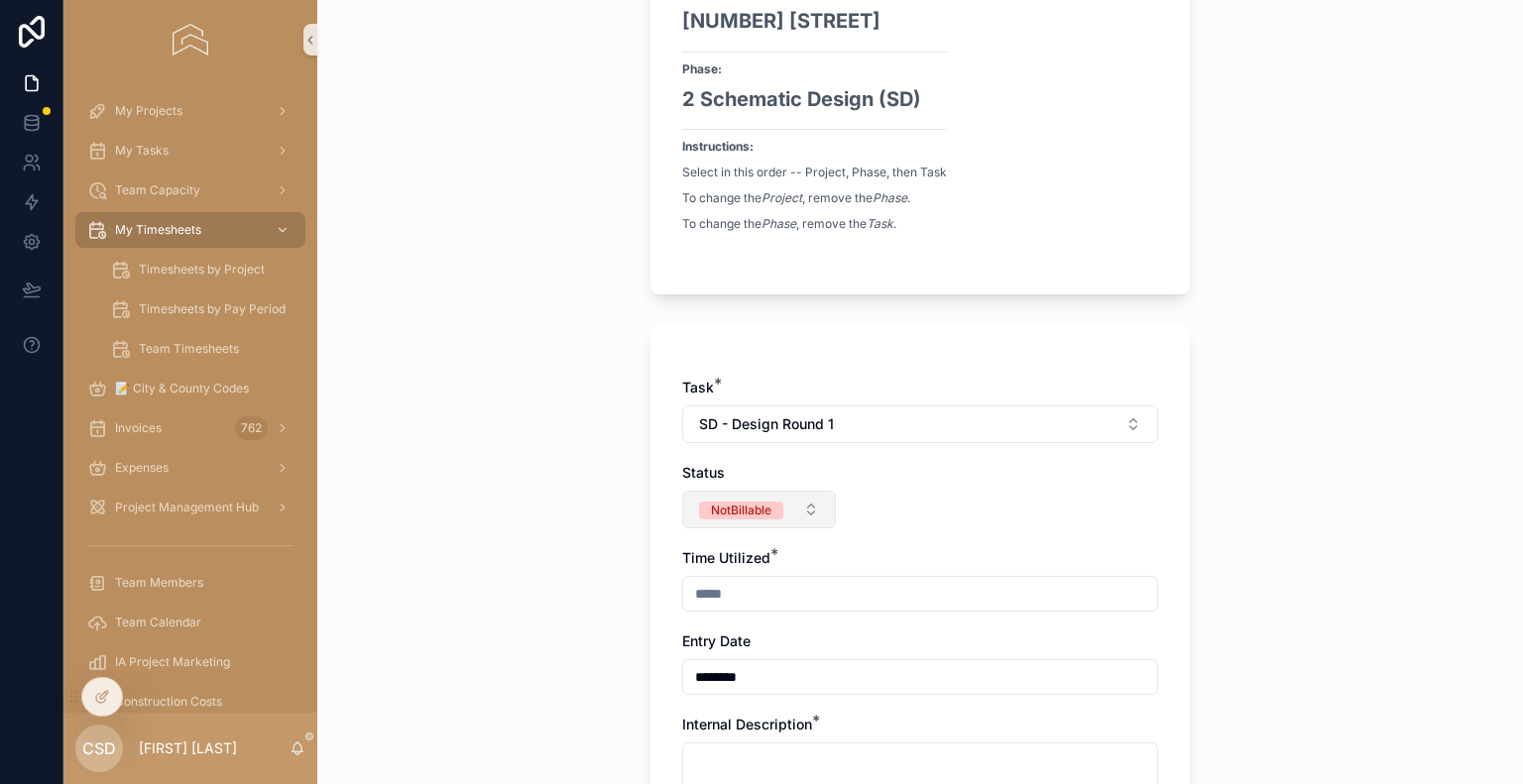 click on "NotBillable" at bounding box center (759, 509) 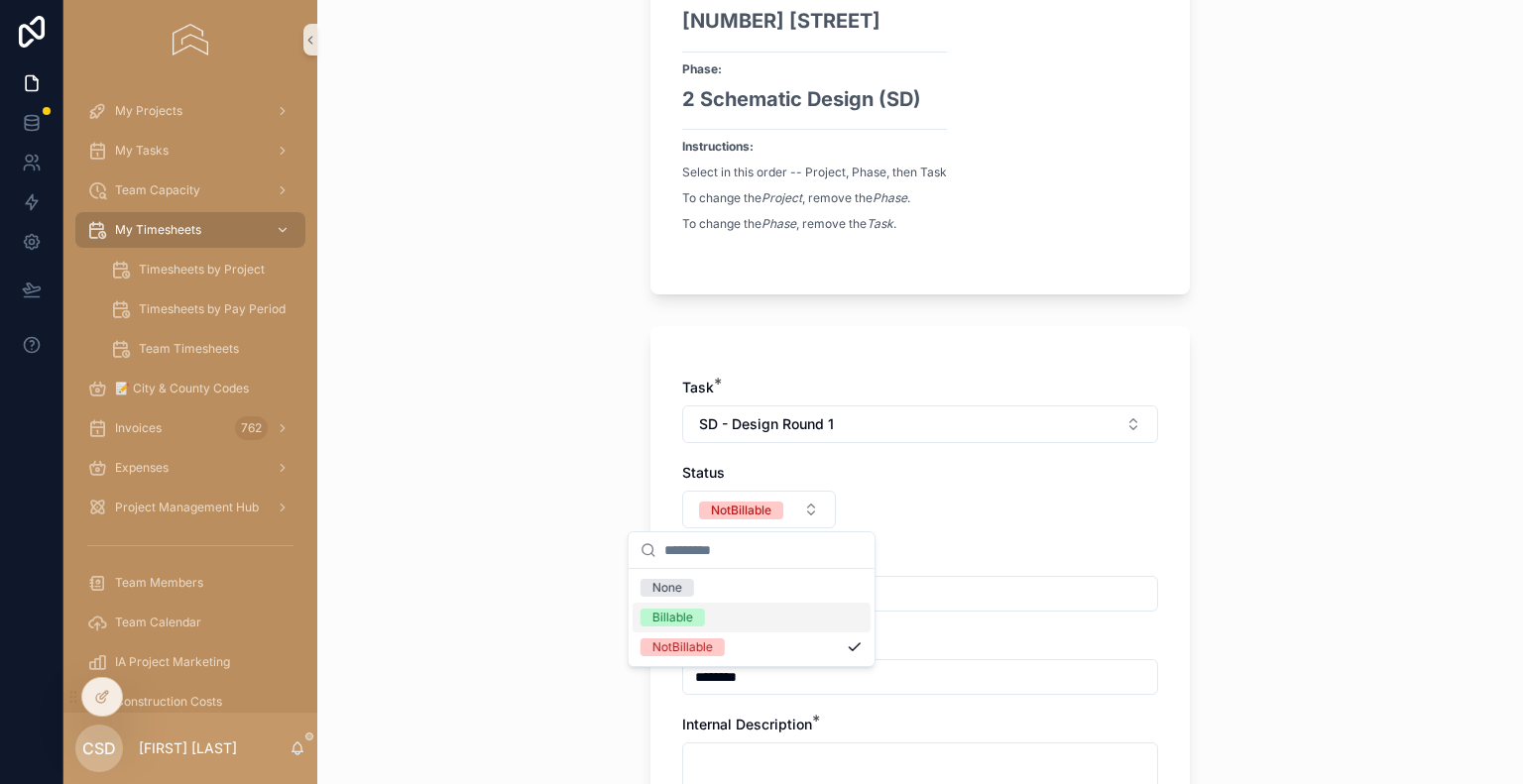 click on "Billable" at bounding box center (672, 617) 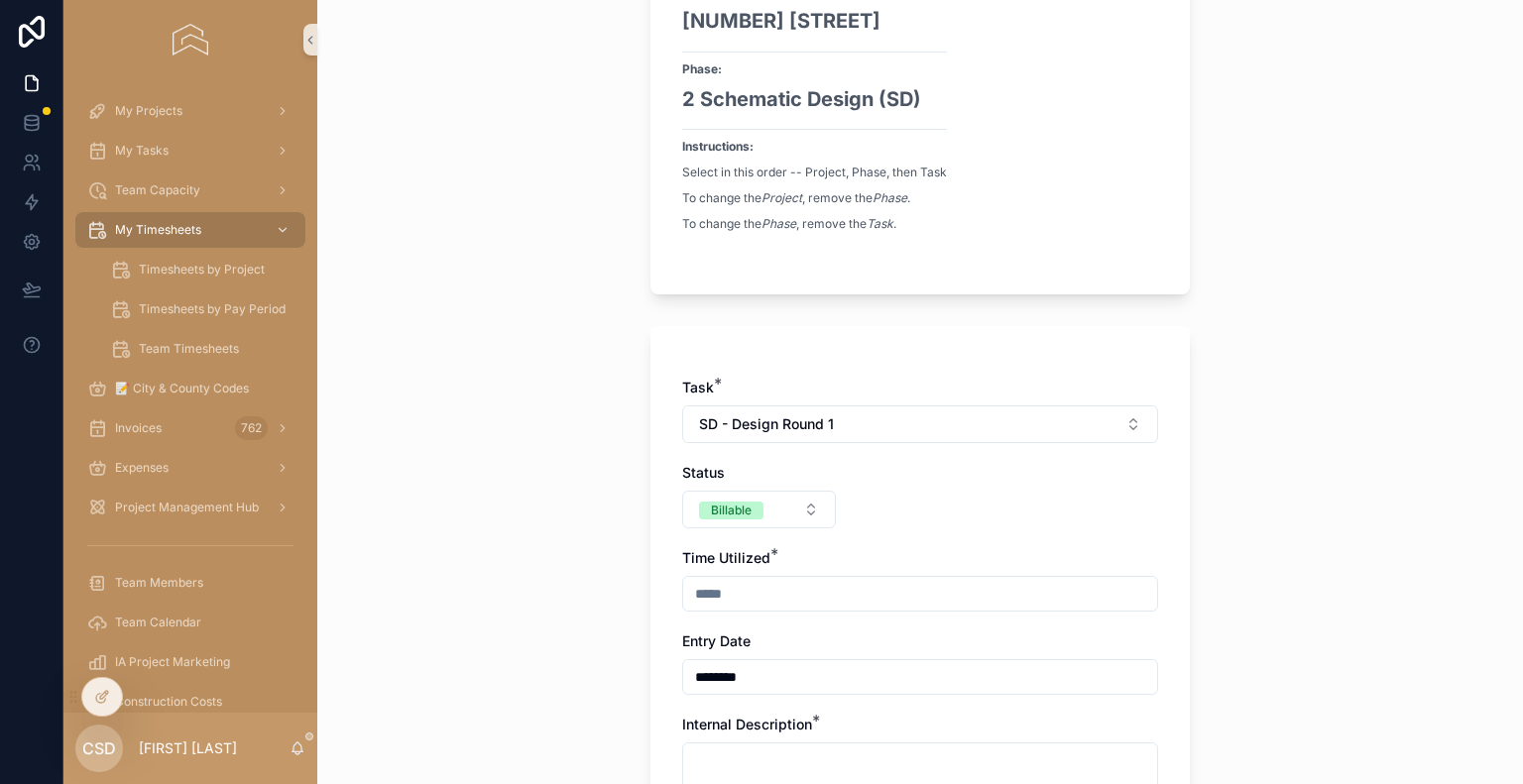 click at bounding box center [920, 594] 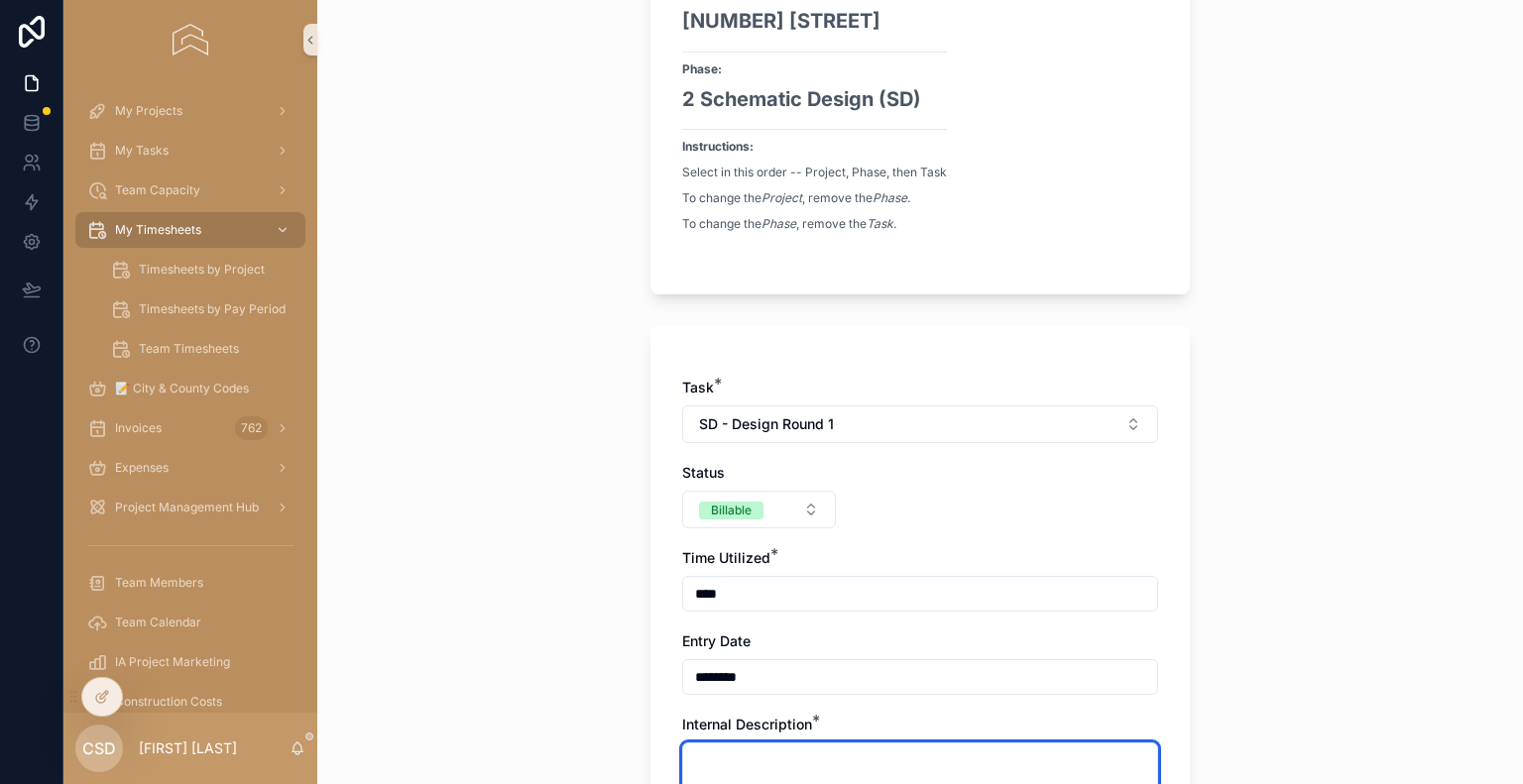 type on "****" 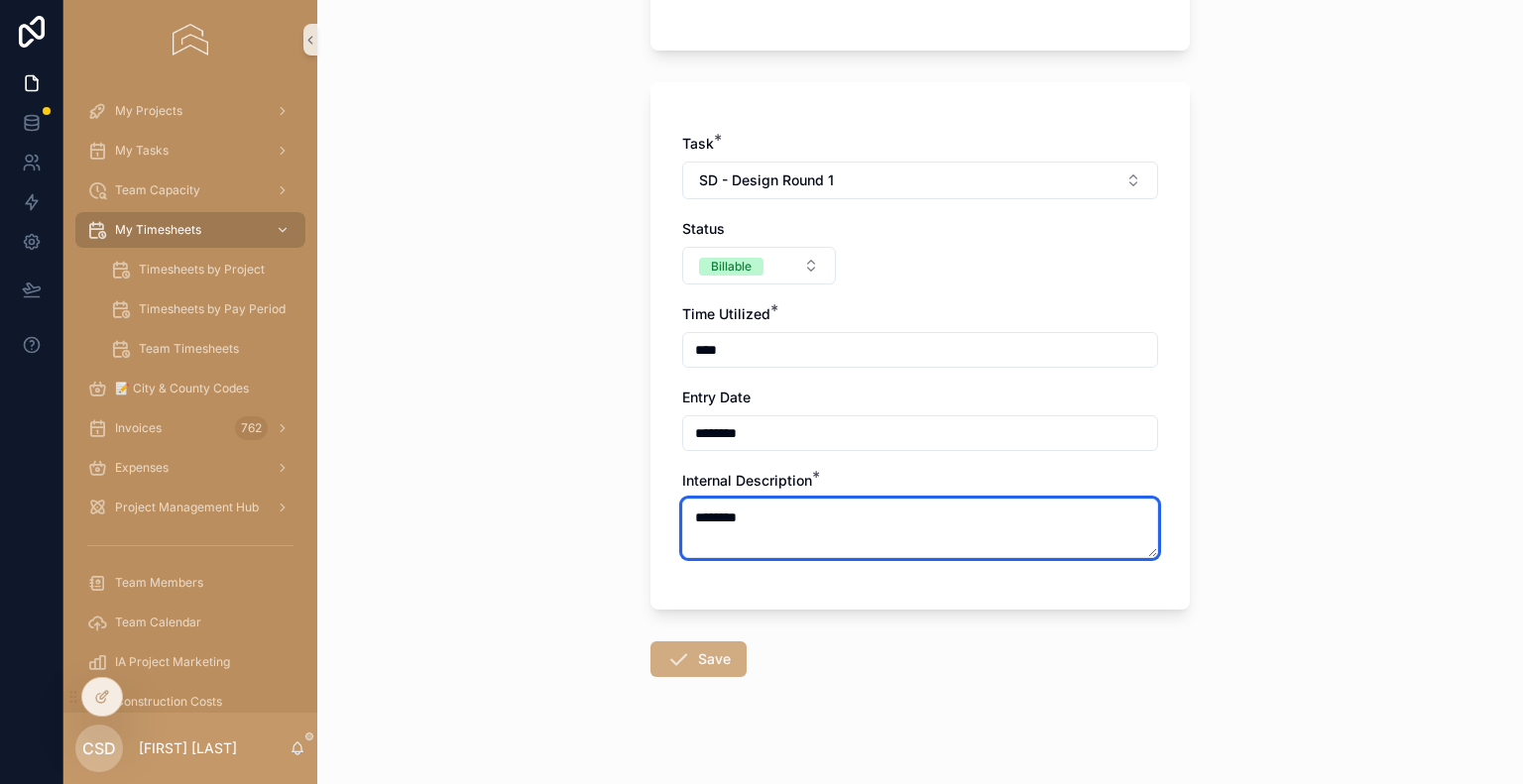 scroll, scrollTop: 460, scrollLeft: 0, axis: vertical 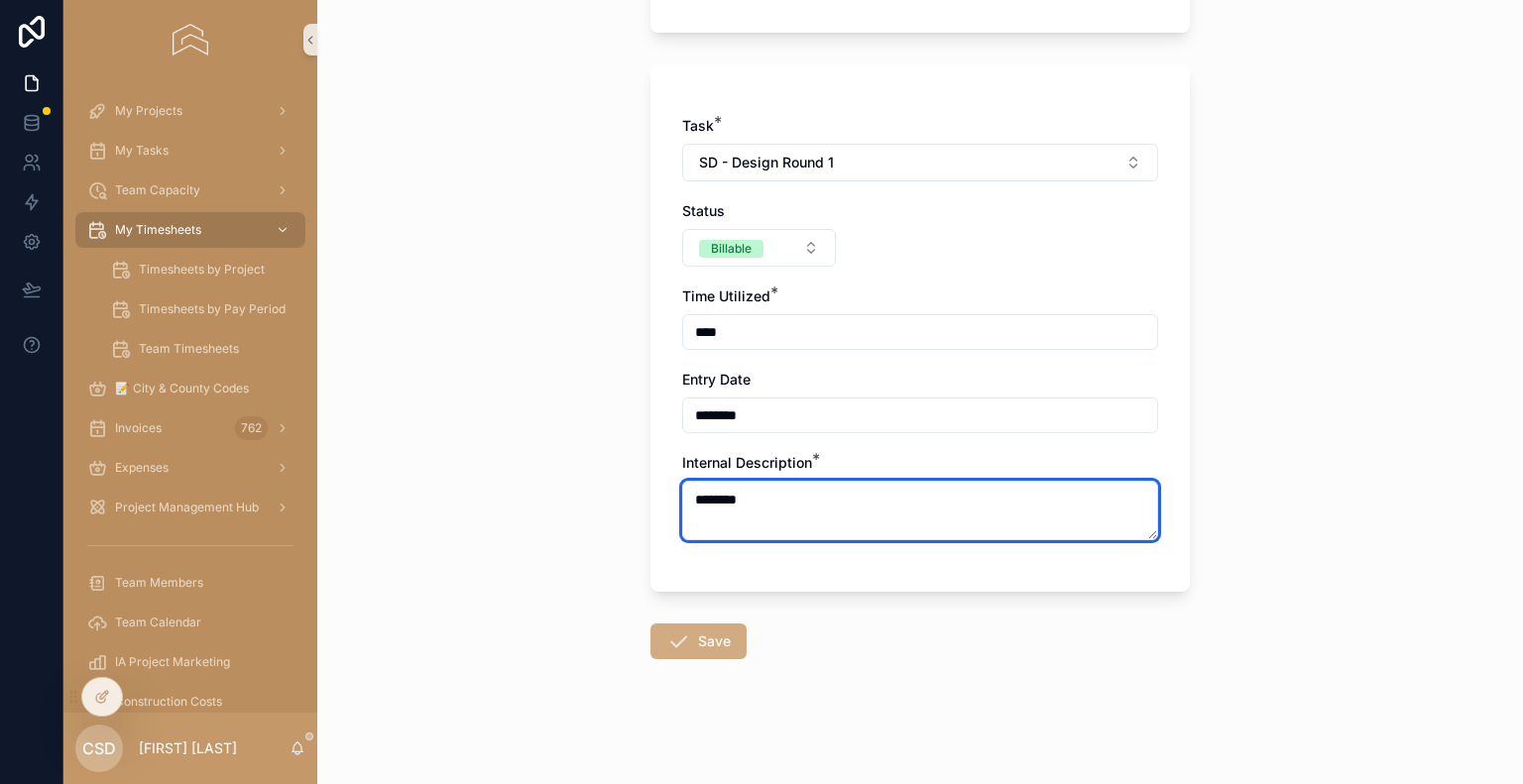 type on "********" 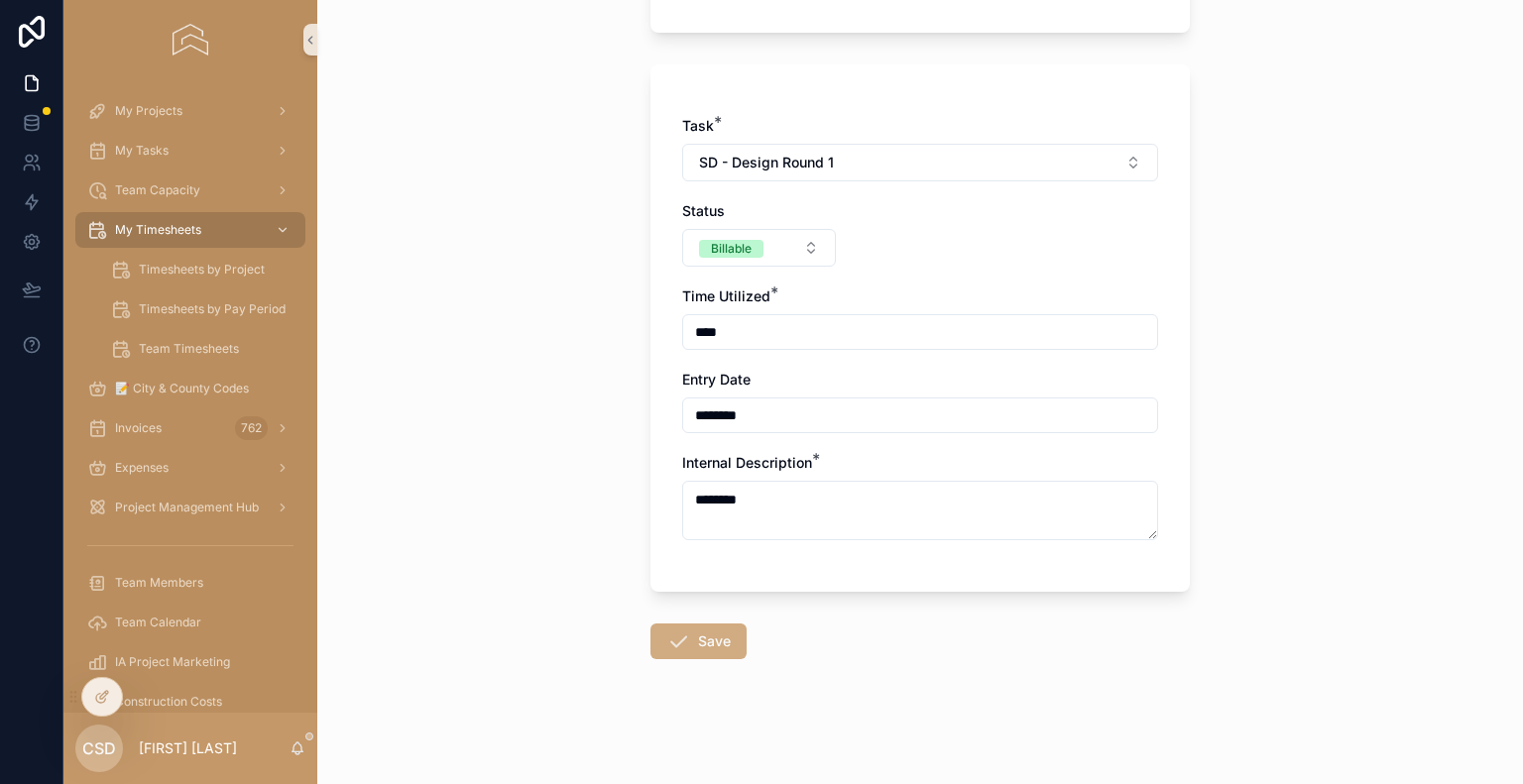 click on "Save" at bounding box center (698, 641) 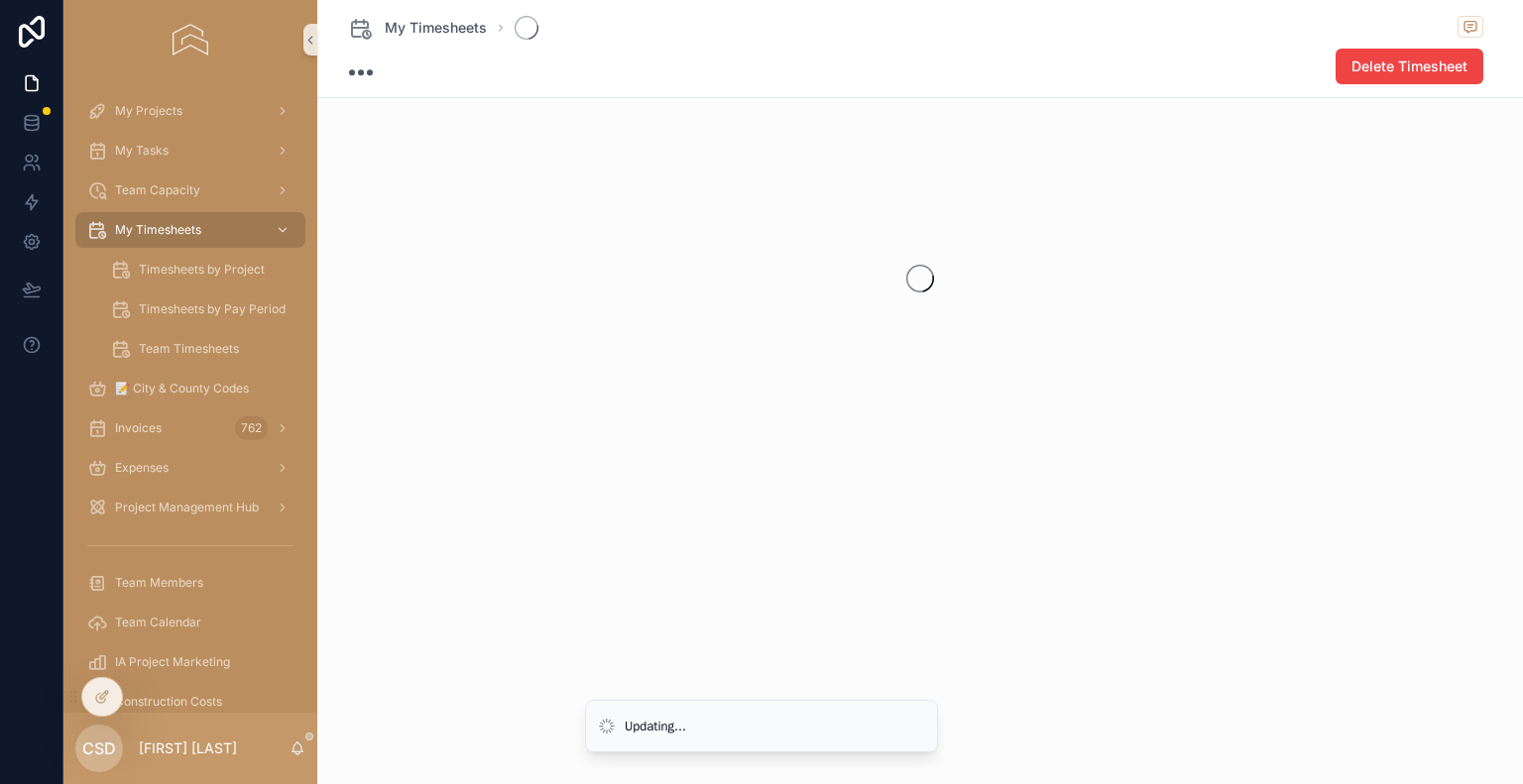 scroll, scrollTop: 0, scrollLeft: 0, axis: both 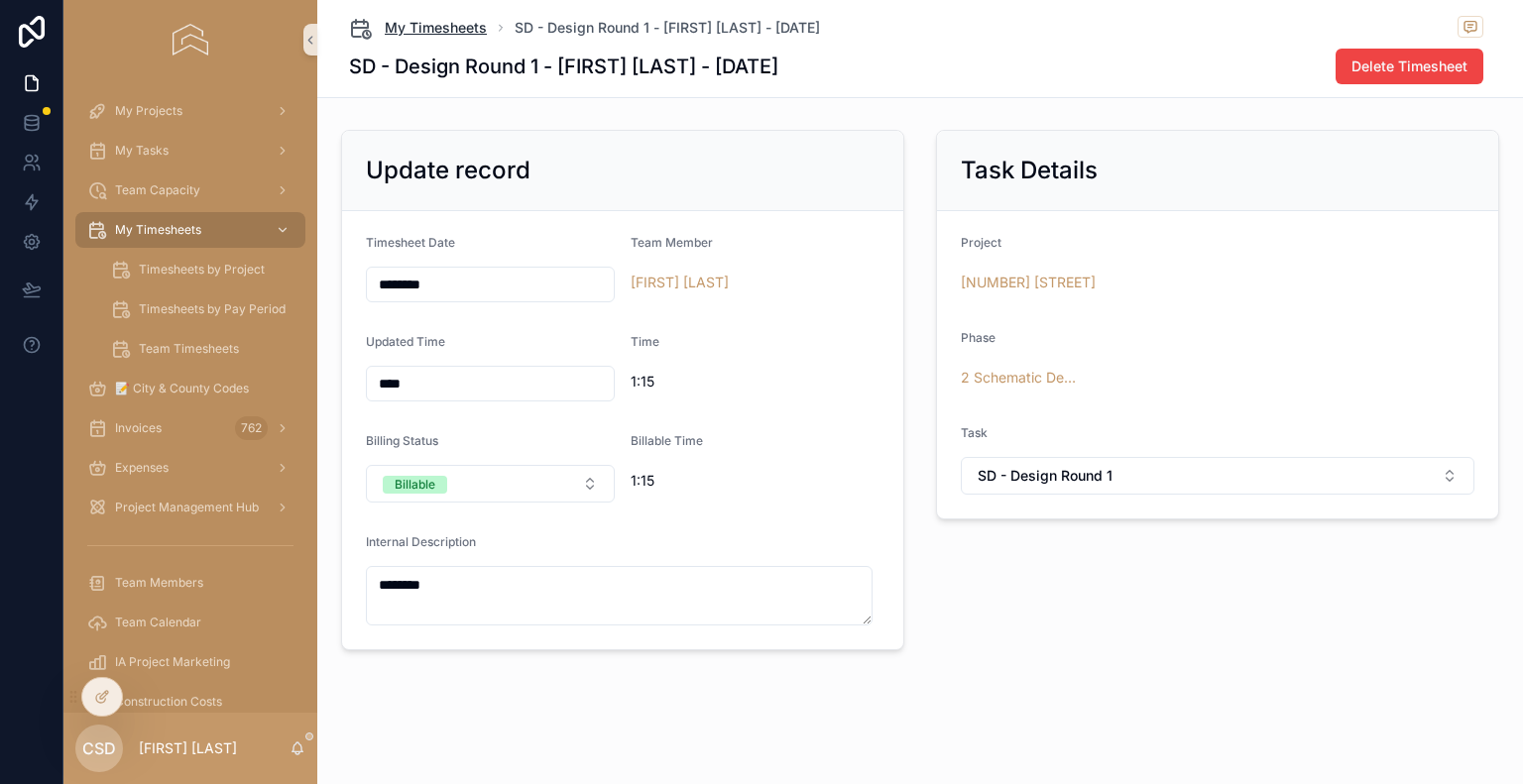 click on "My Timesheets" at bounding box center [435, 28] 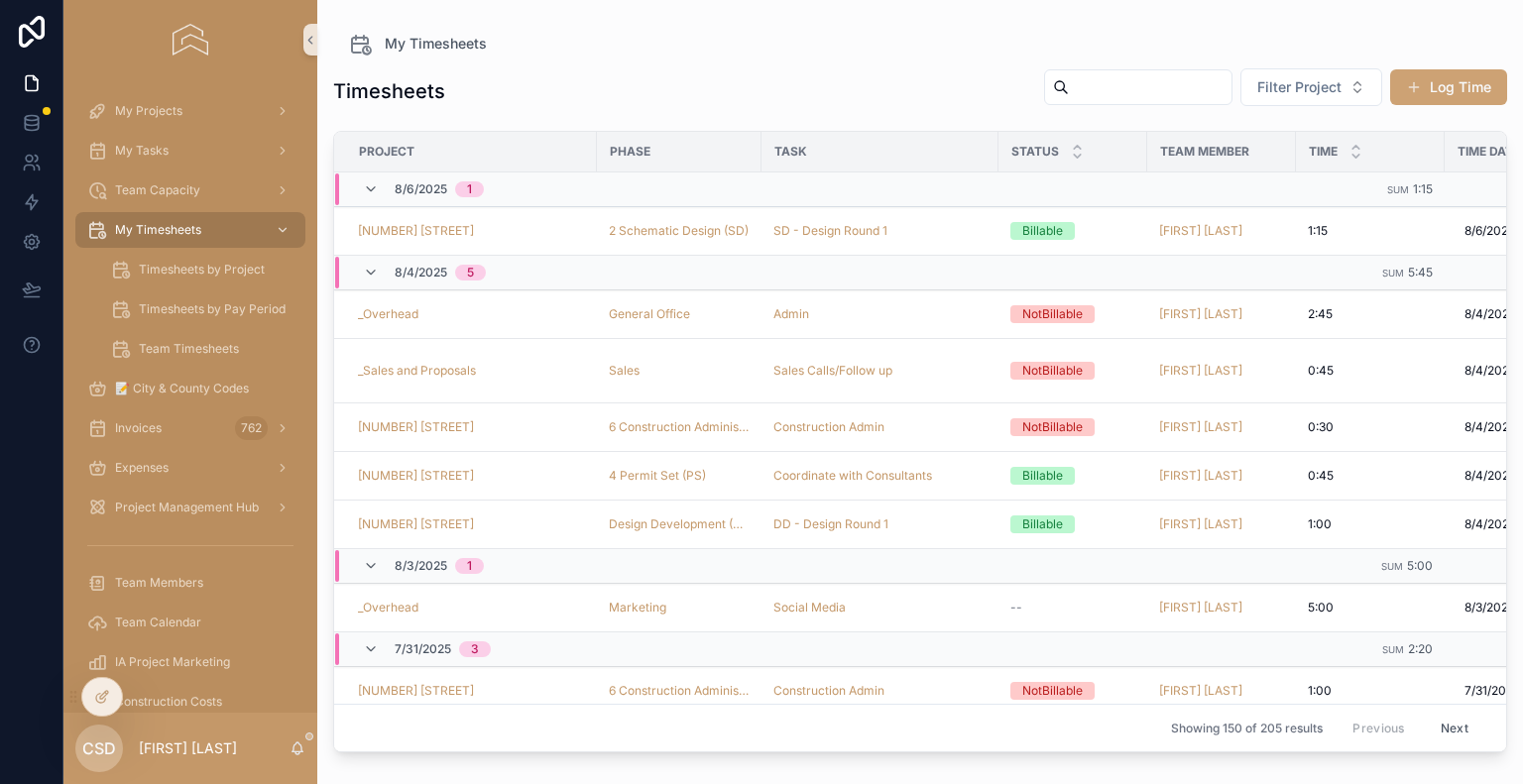 click on "Log Time" at bounding box center [1449, 87] 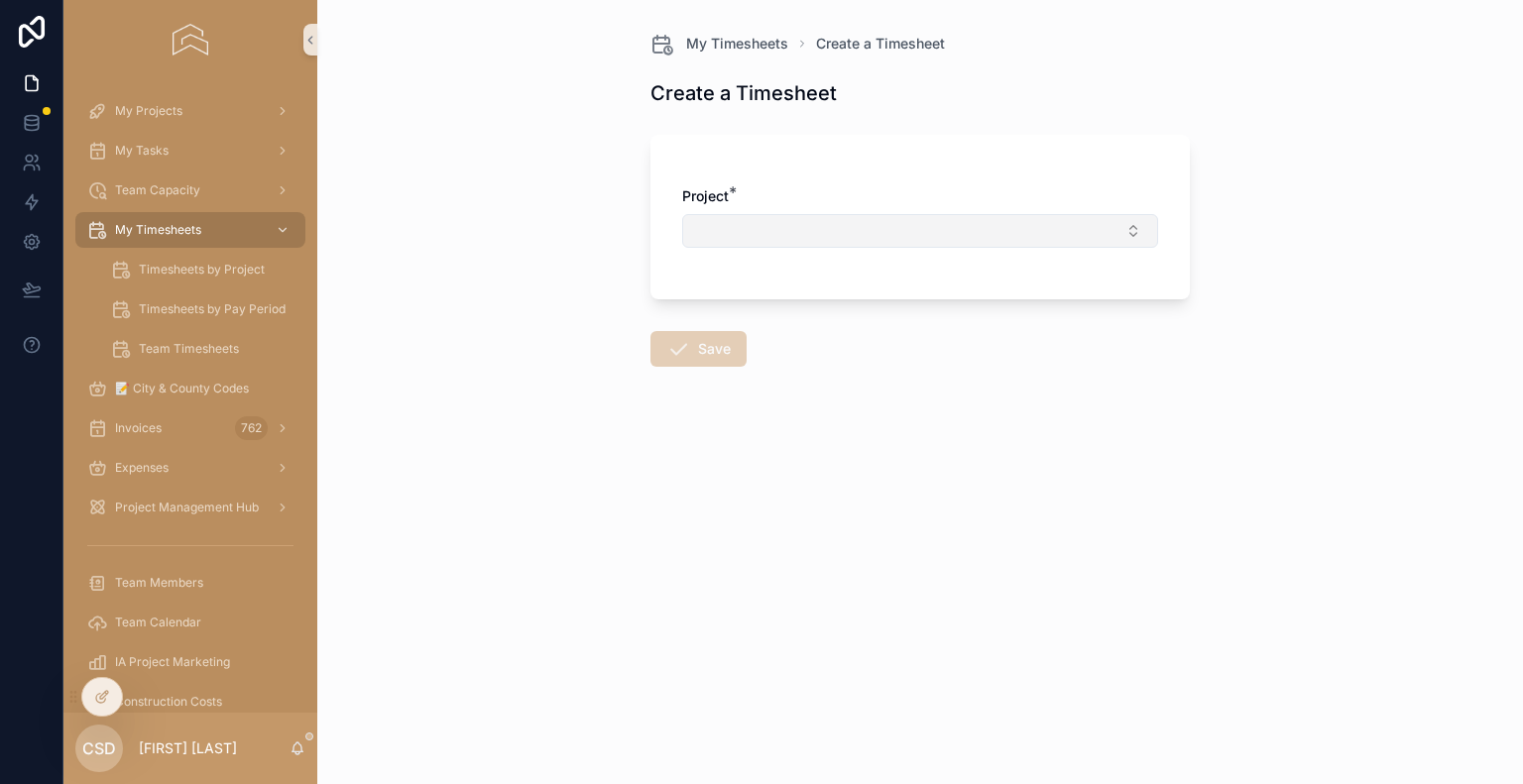 click at bounding box center [920, 231] 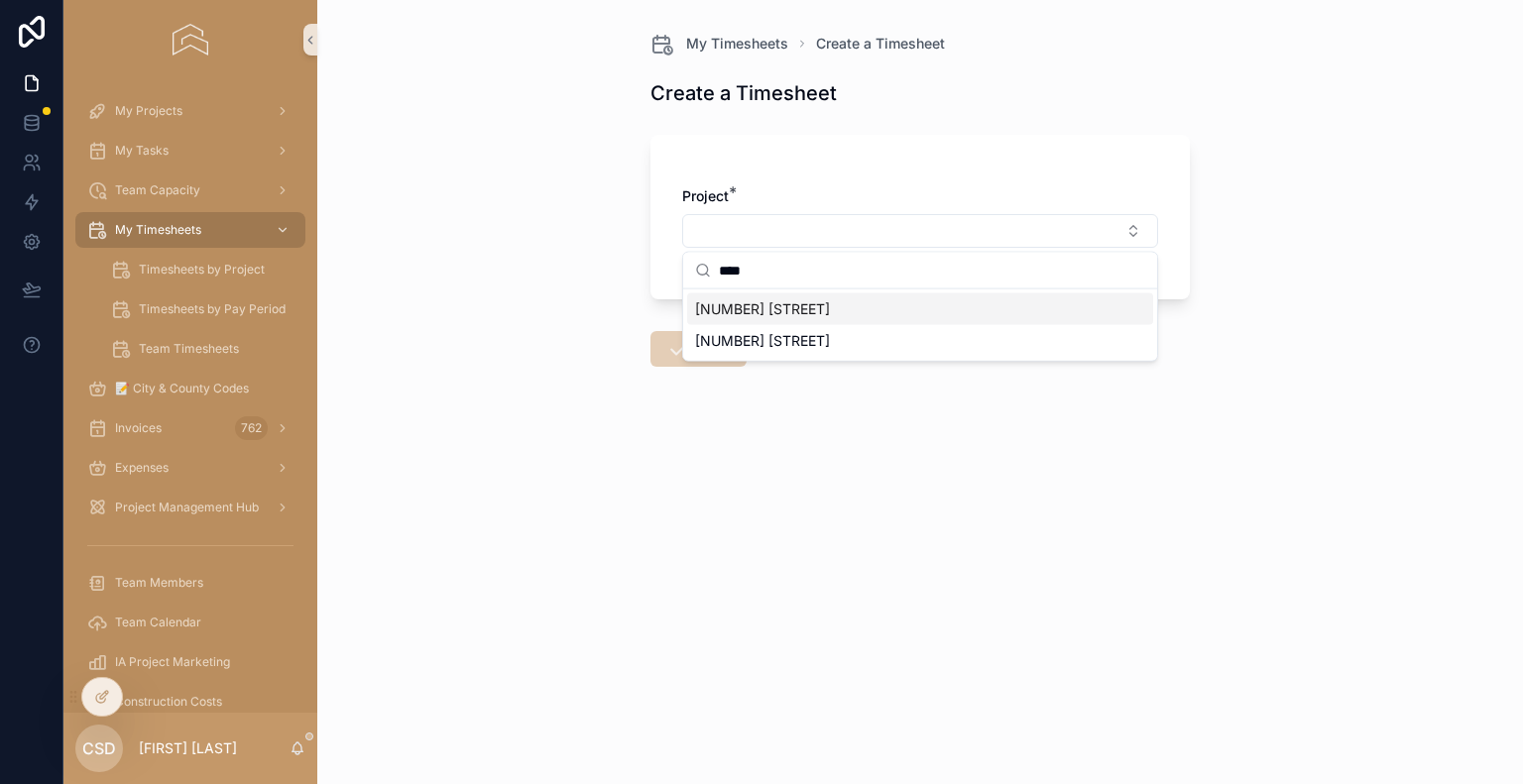 type on "***" 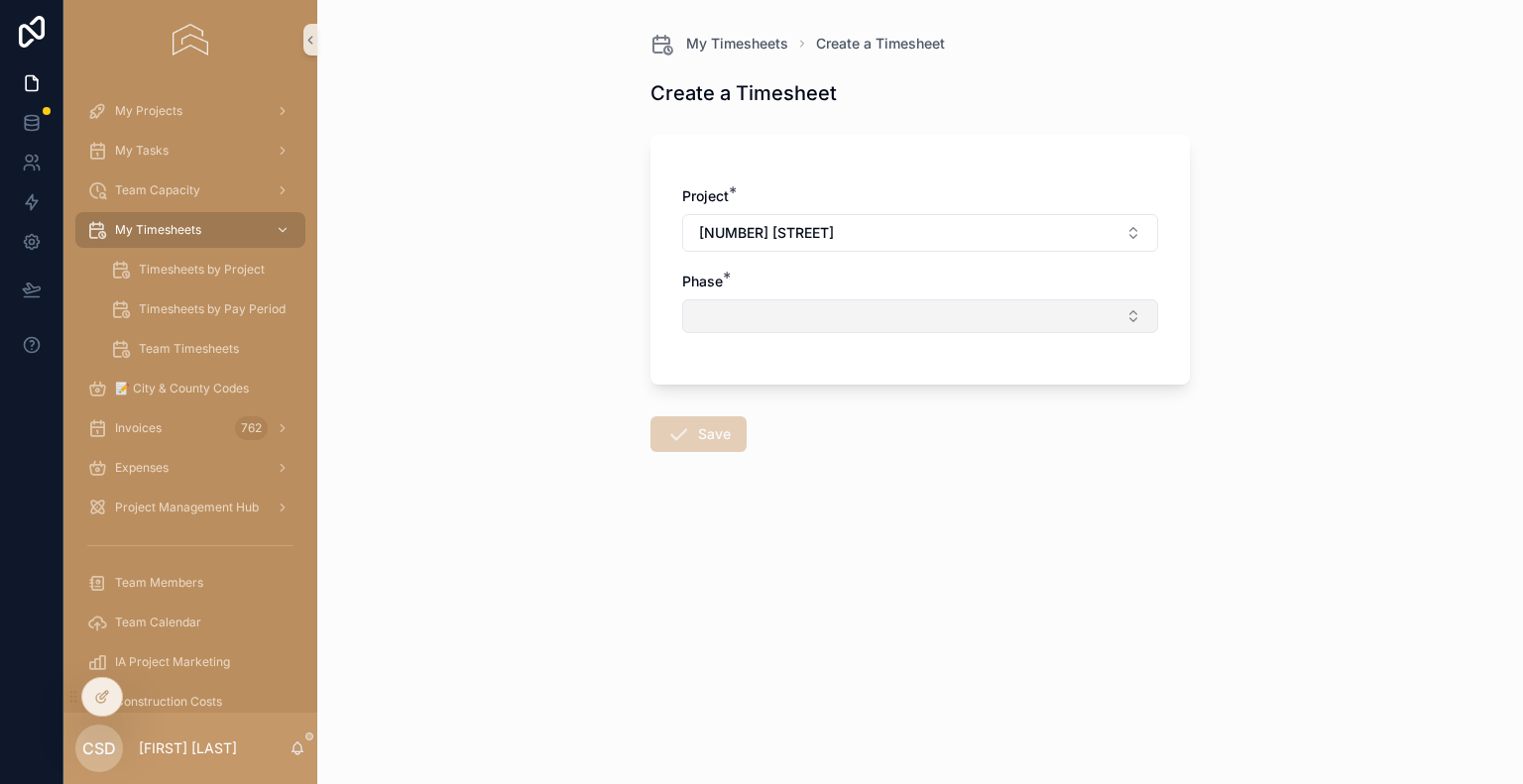 click at bounding box center (920, 316) 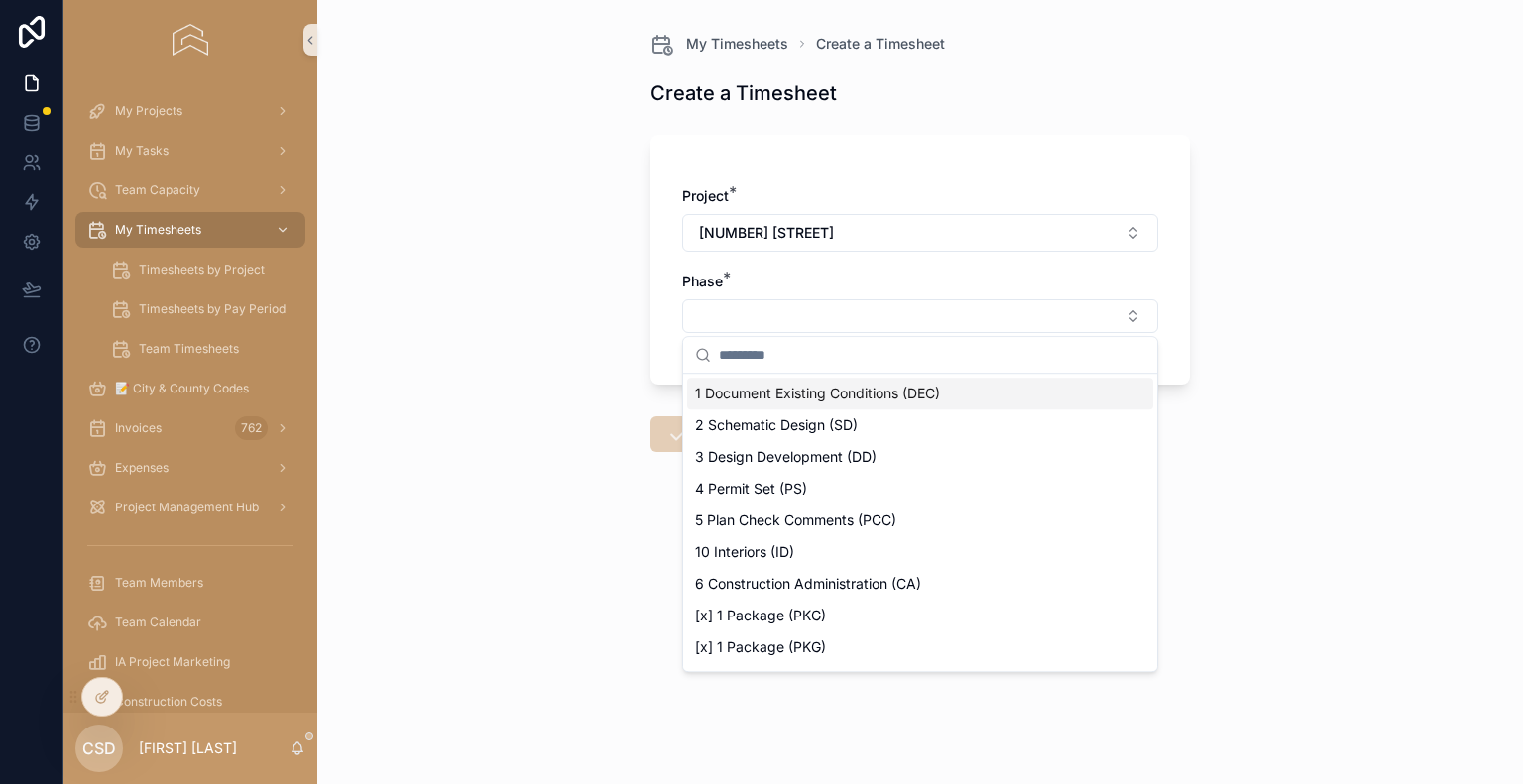 click on "1 Document Existing Conditions (DEC)" at bounding box center [817, 393] 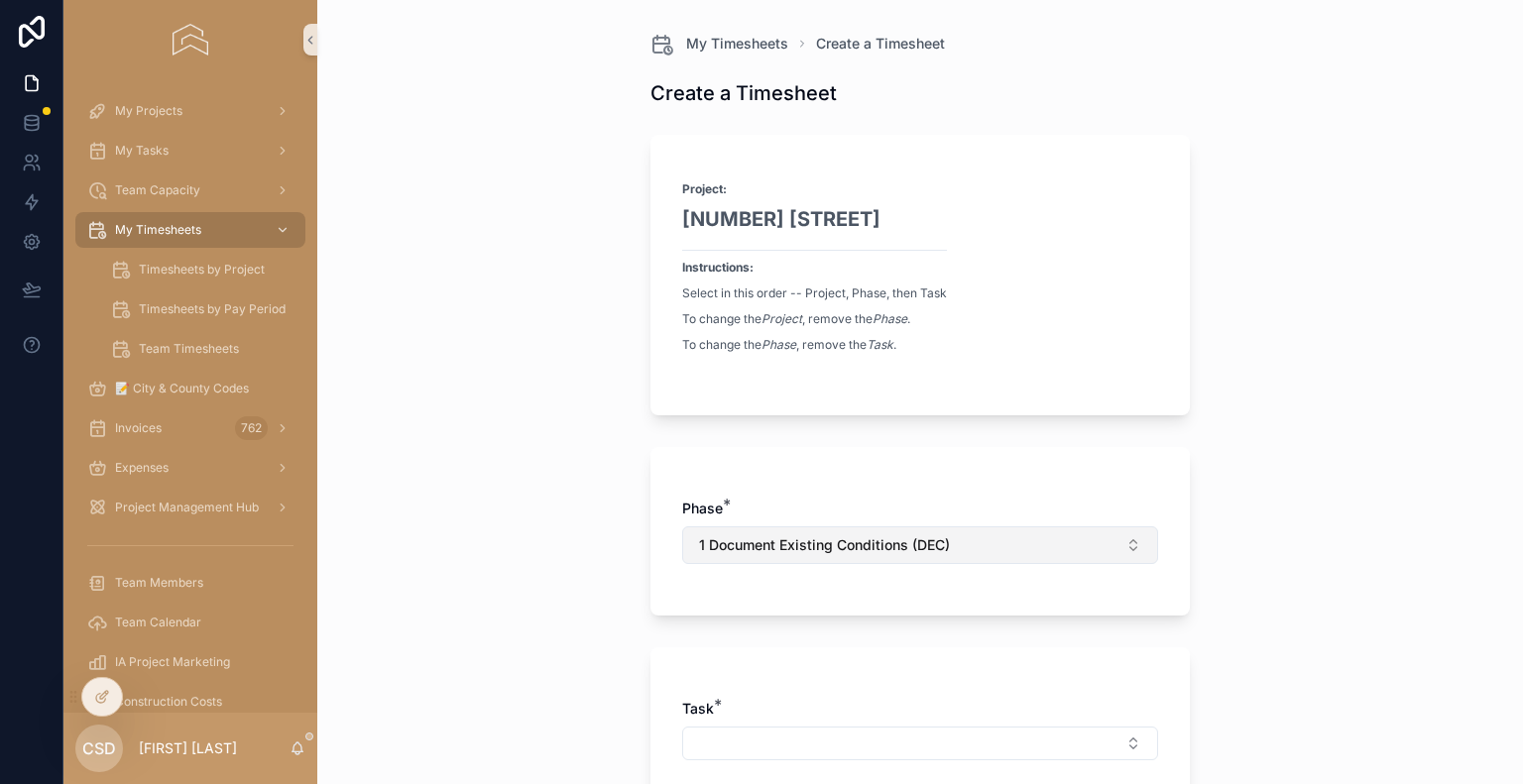 scroll, scrollTop: 198, scrollLeft: 0, axis: vertical 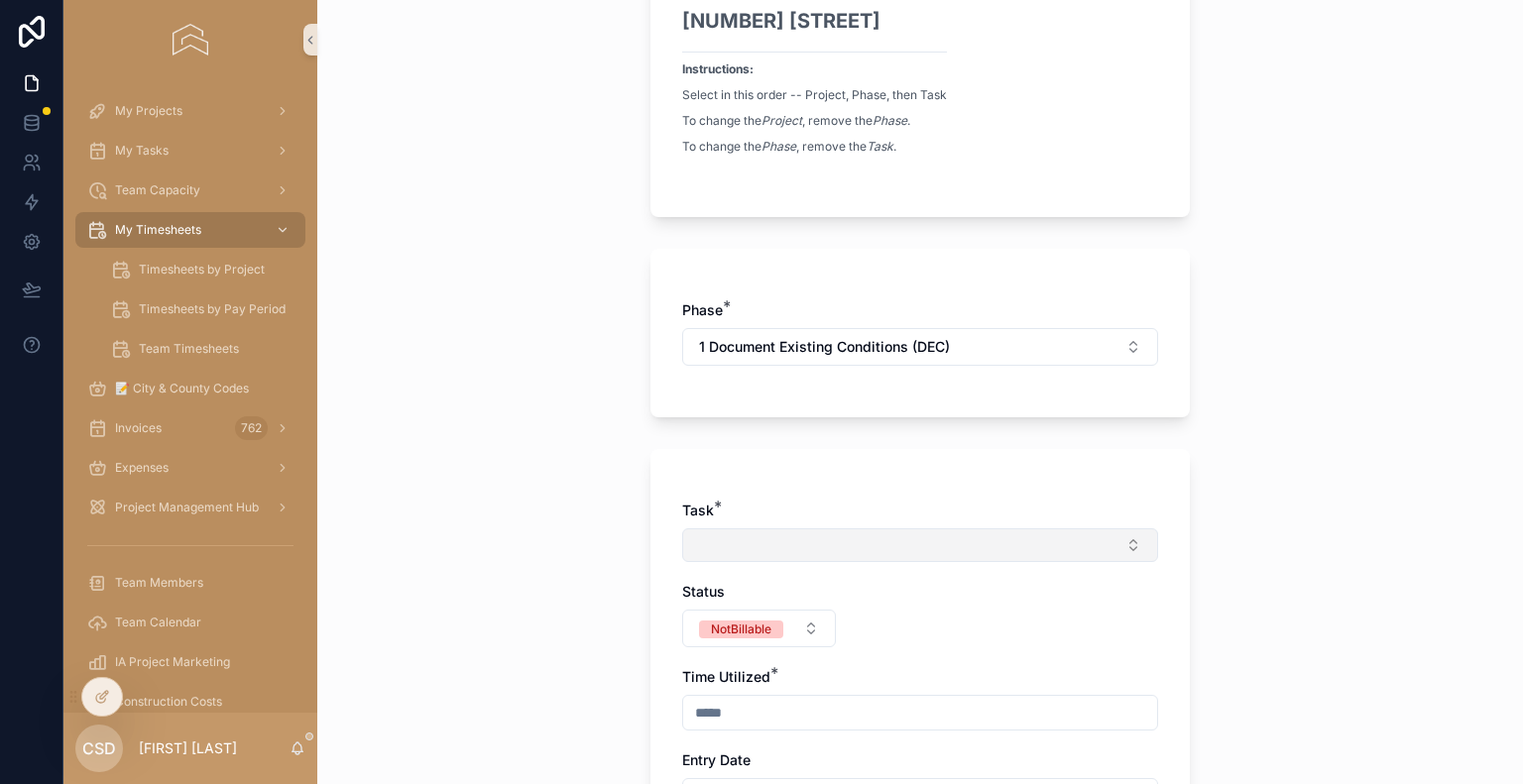 click at bounding box center (920, 545) 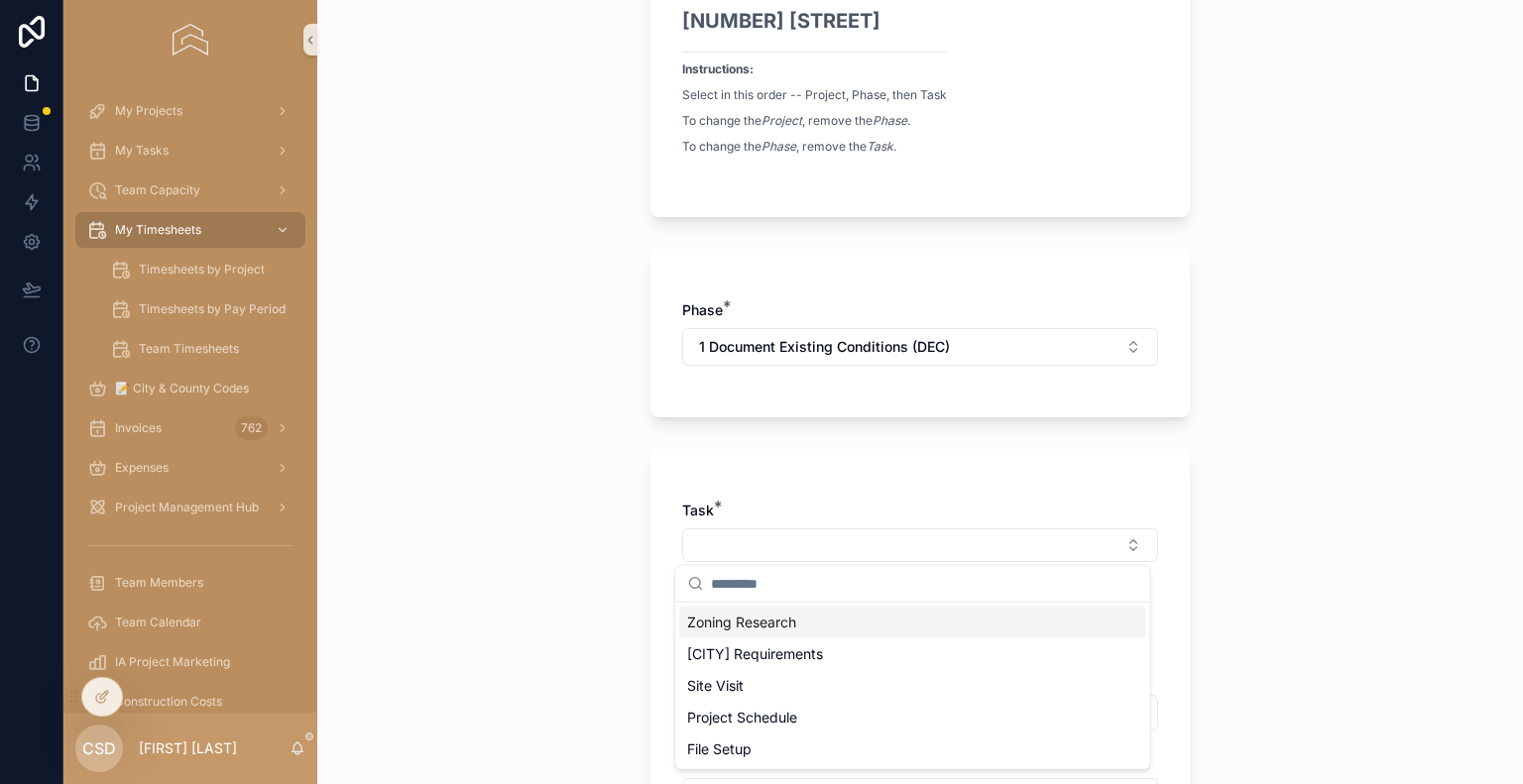 click on "Zoning Research" at bounding box center (742, 622) 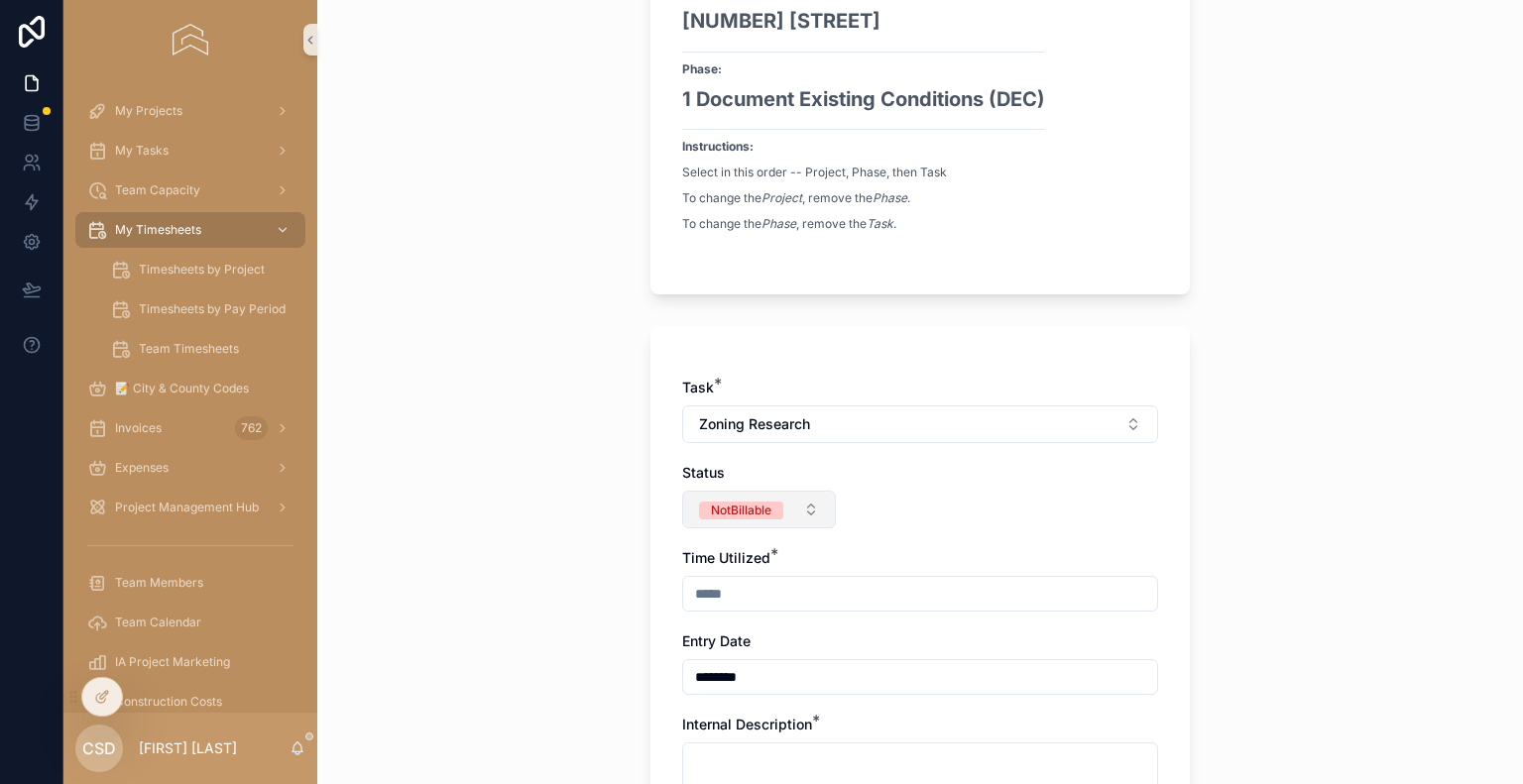 click on "NotBillable" at bounding box center [741, 510] 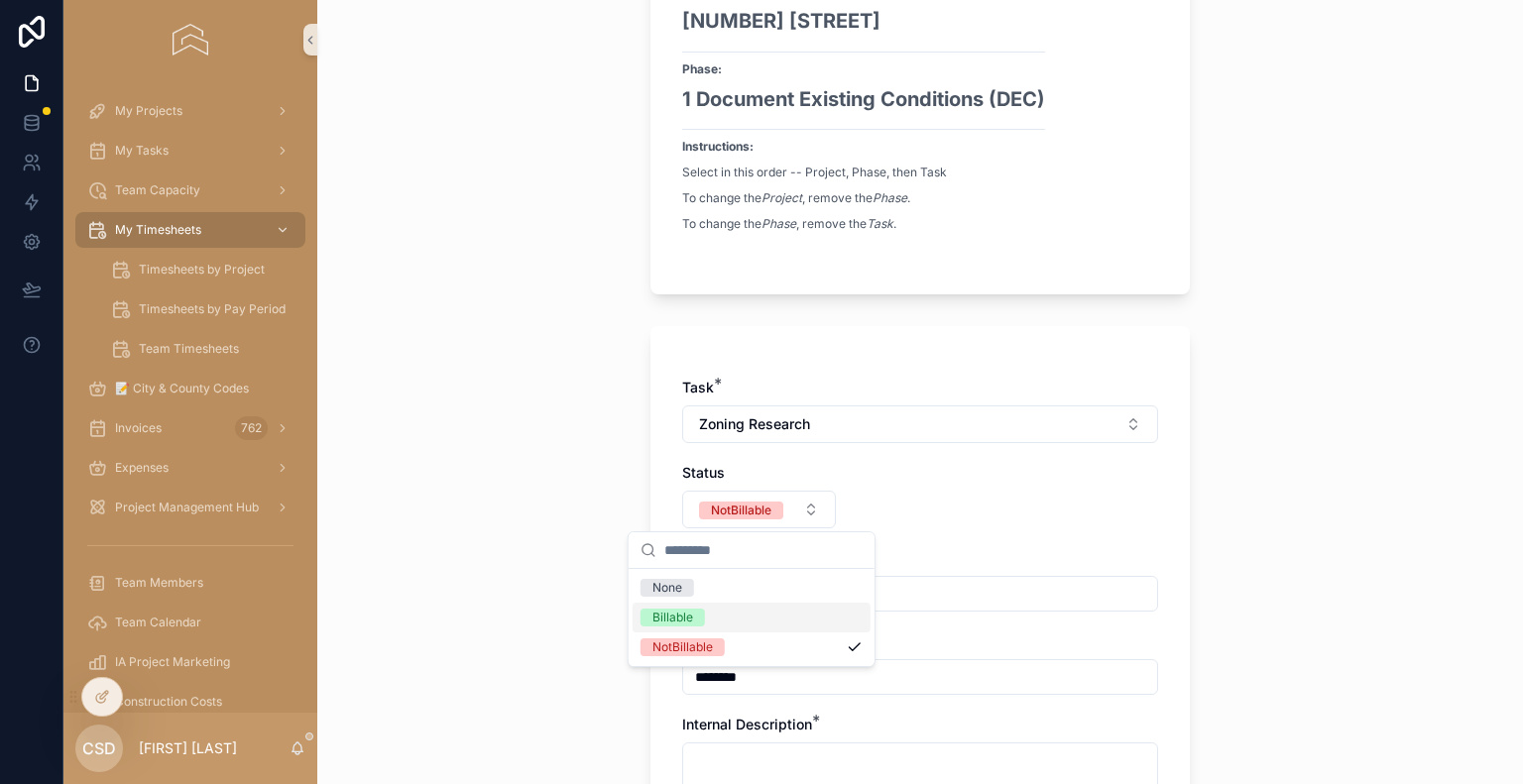 click on "Billable" at bounding box center (672, 617) 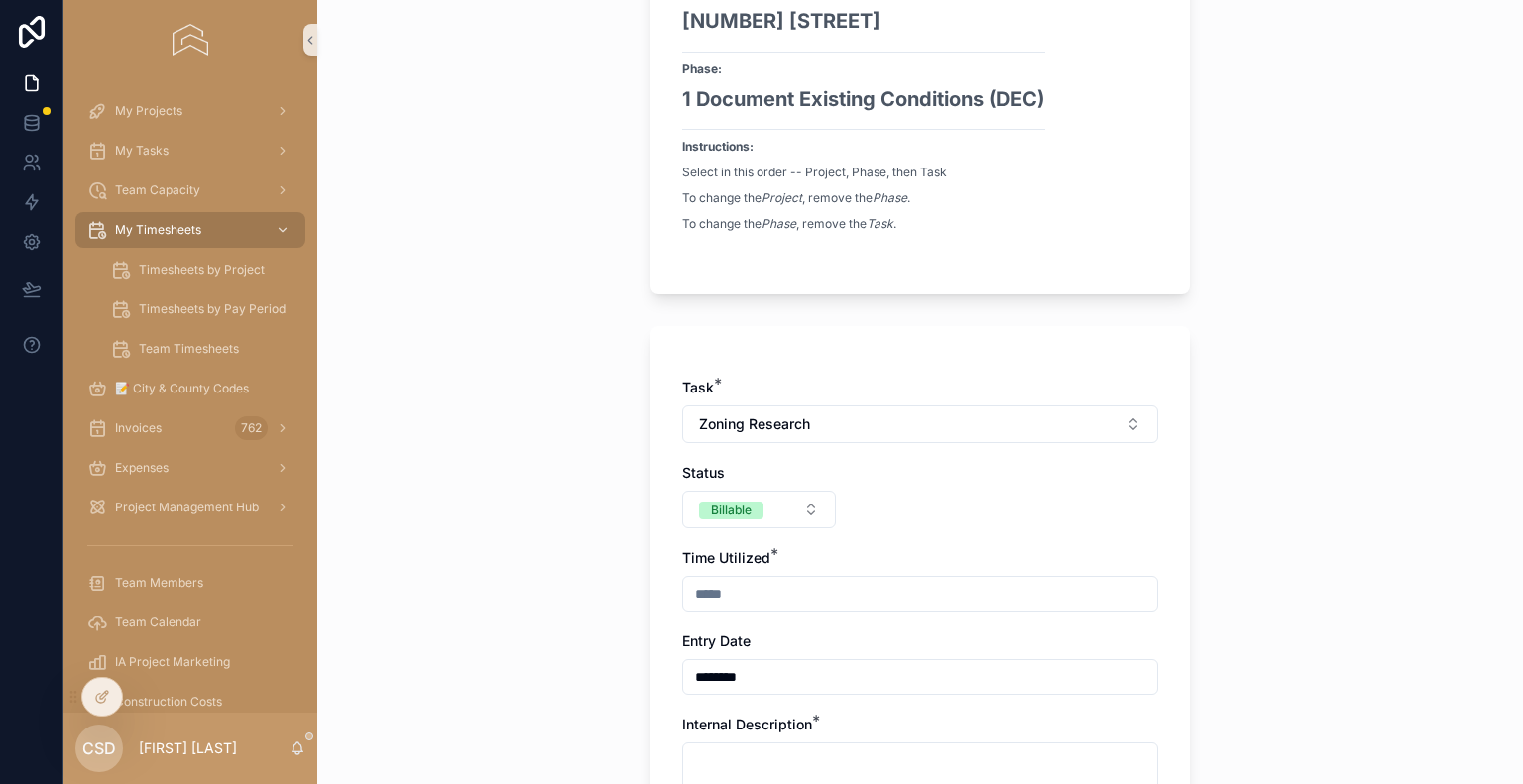 click at bounding box center [920, 594] 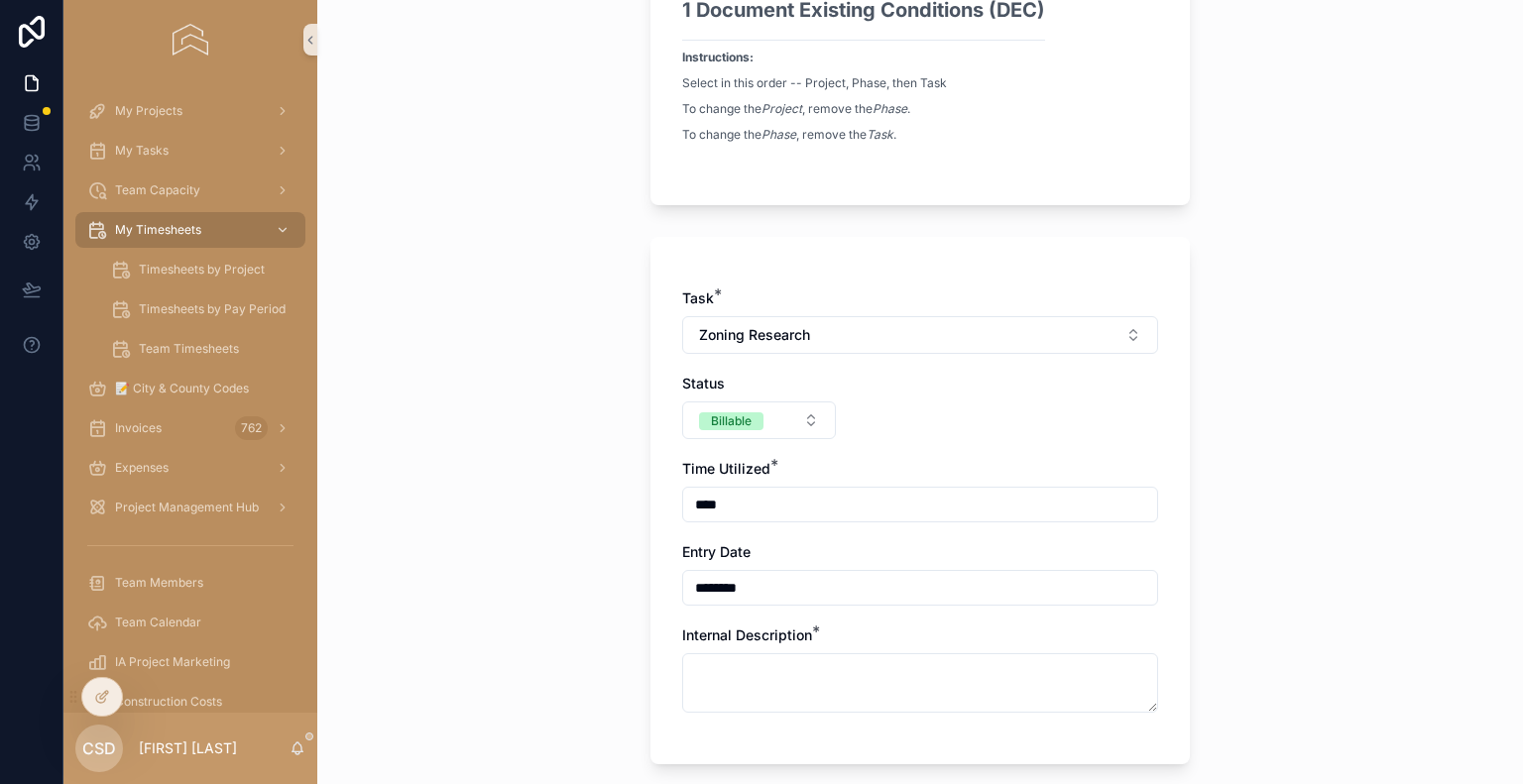 scroll, scrollTop: 297, scrollLeft: 0, axis: vertical 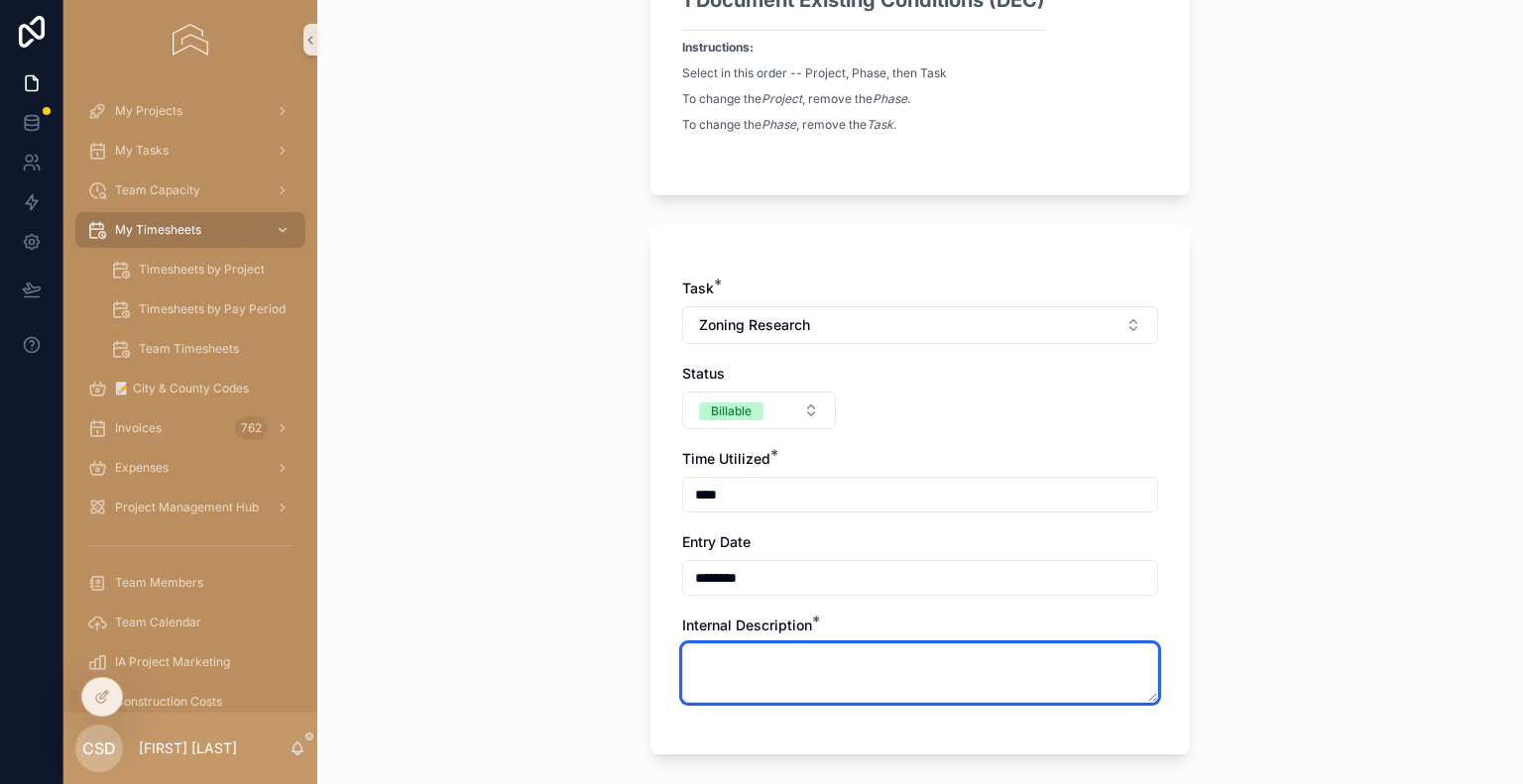 type on "****" 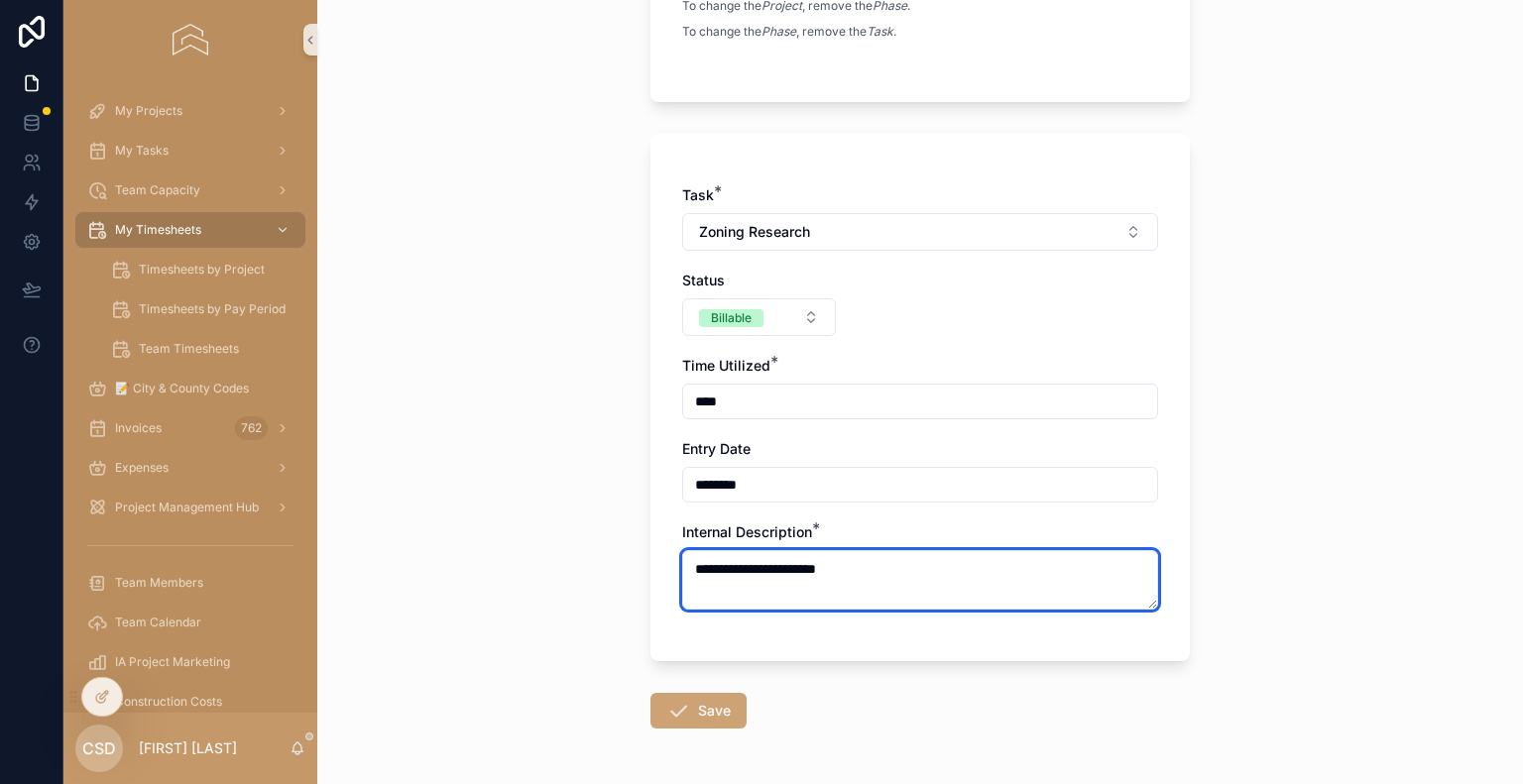 scroll, scrollTop: 460, scrollLeft: 0, axis: vertical 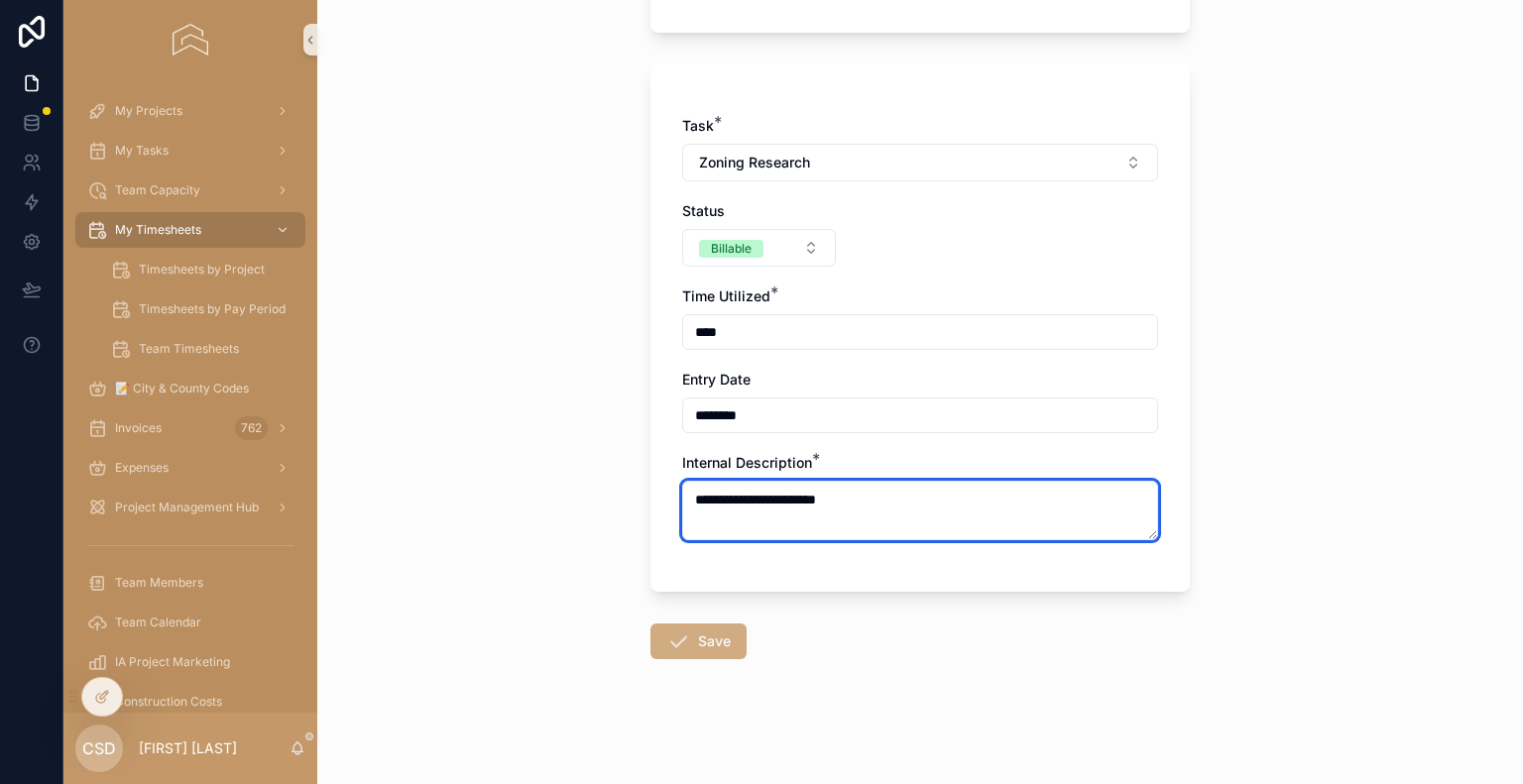 type on "**********" 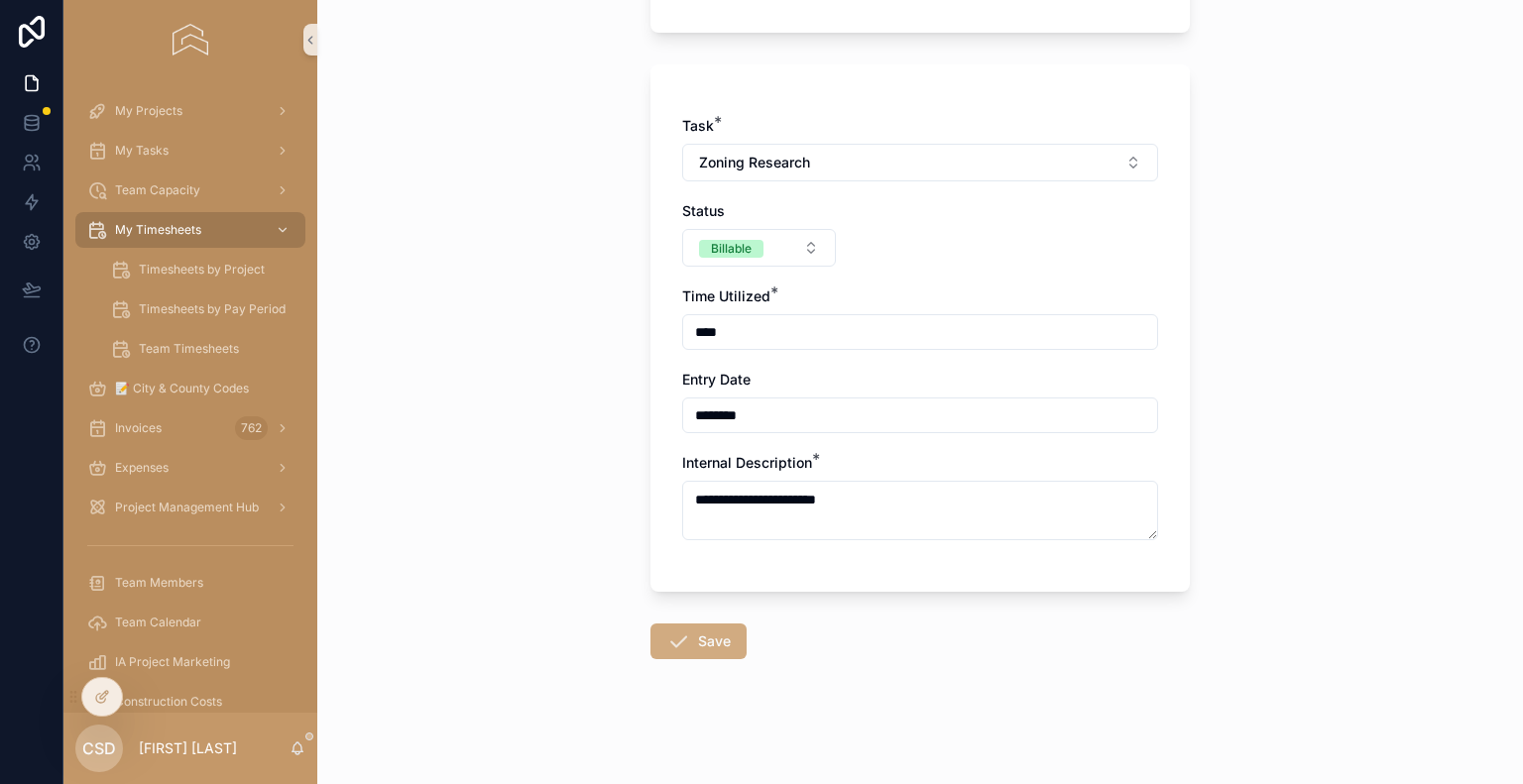 click on "Save" at bounding box center [698, 641] 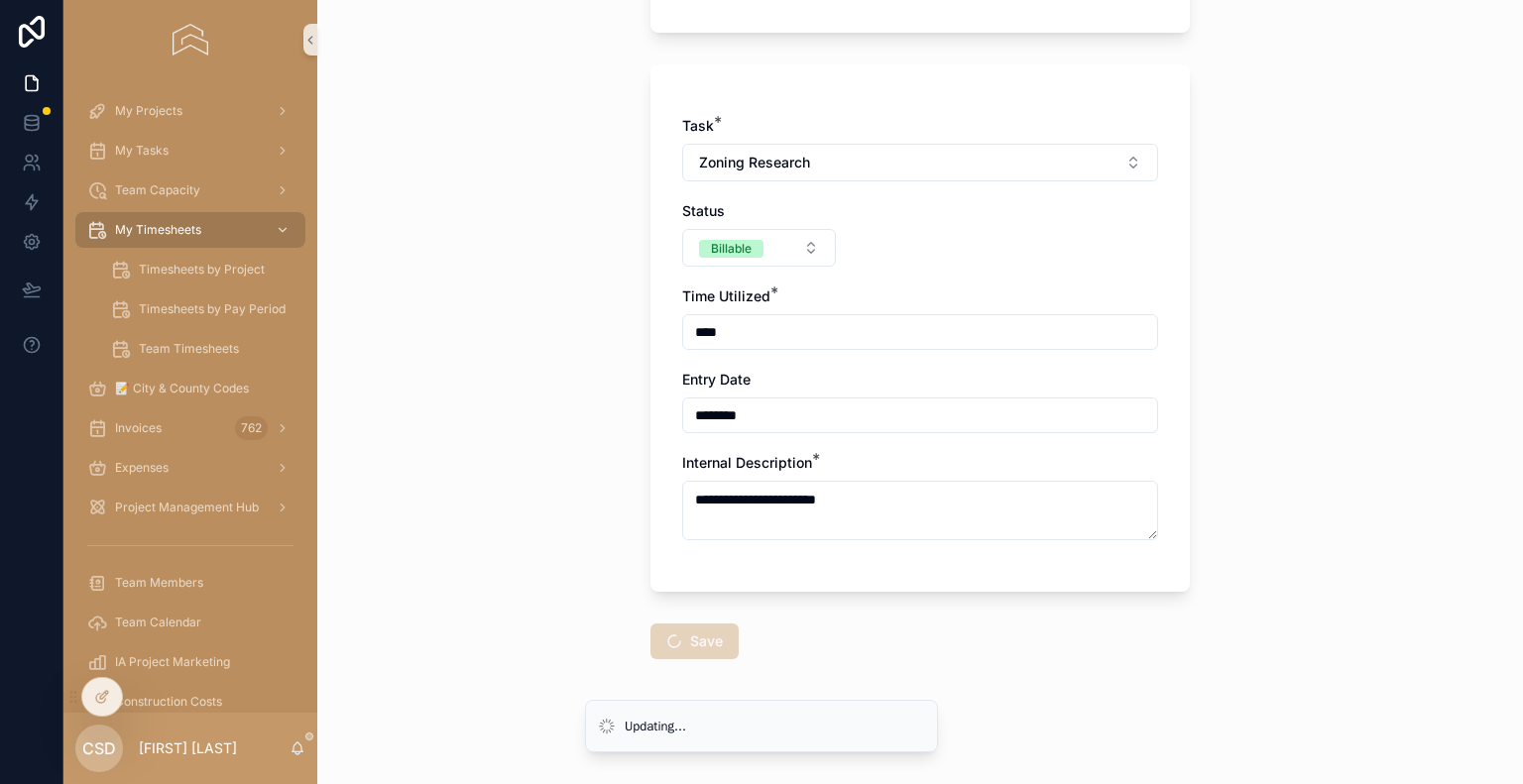 scroll, scrollTop: 0, scrollLeft: 0, axis: both 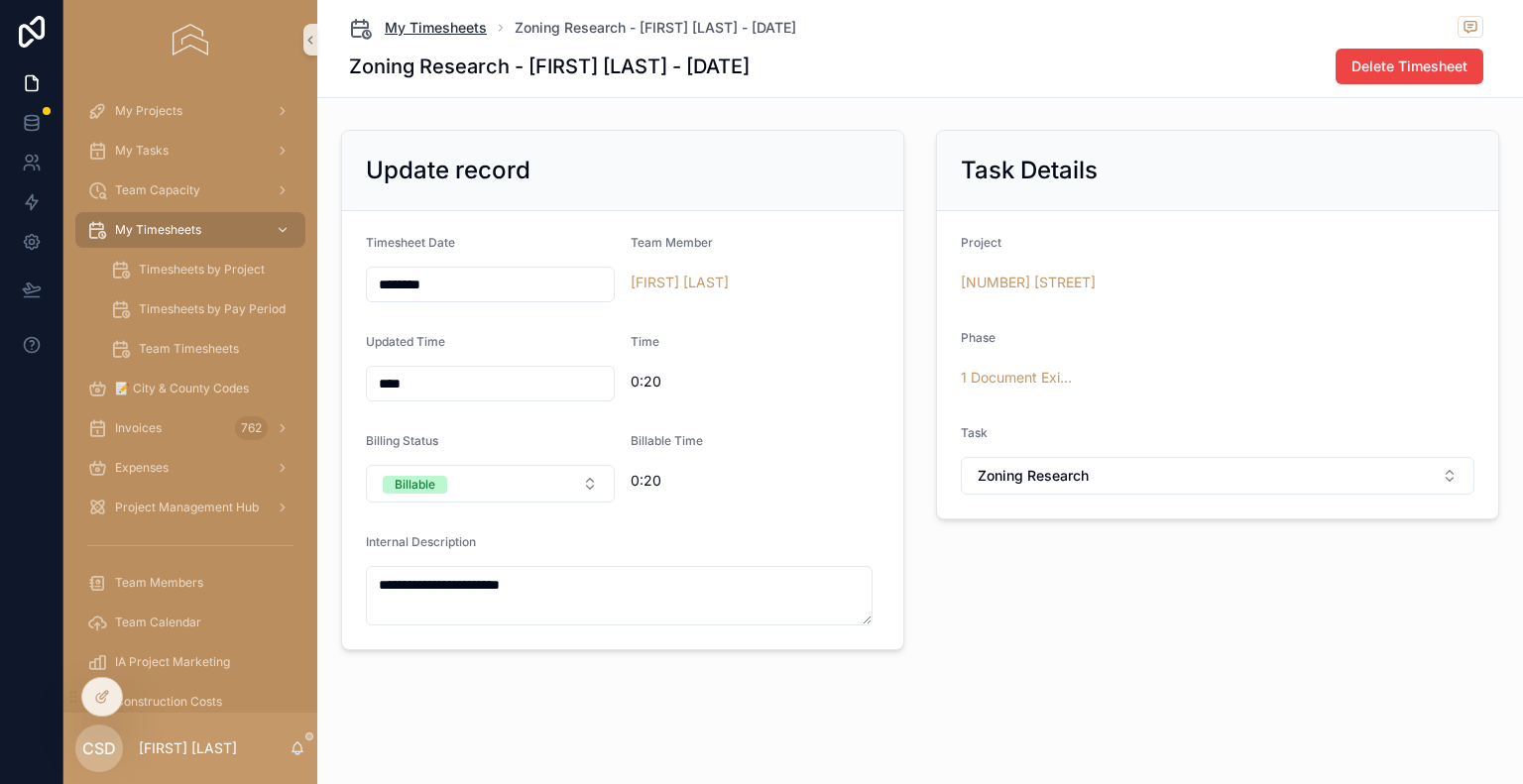 click on "My Timesheets" at bounding box center (435, 28) 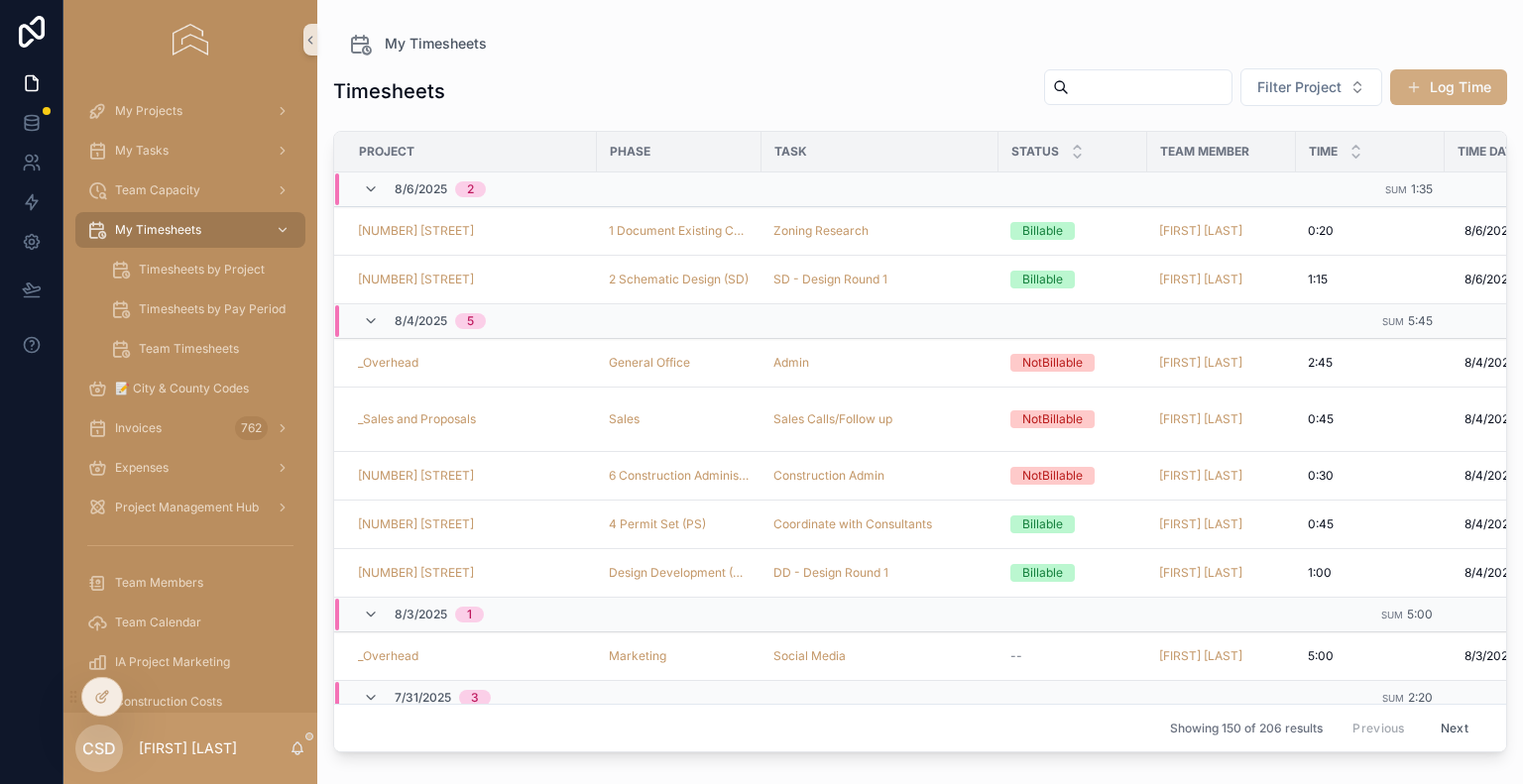 click on "Log Time" at bounding box center (1449, 87) 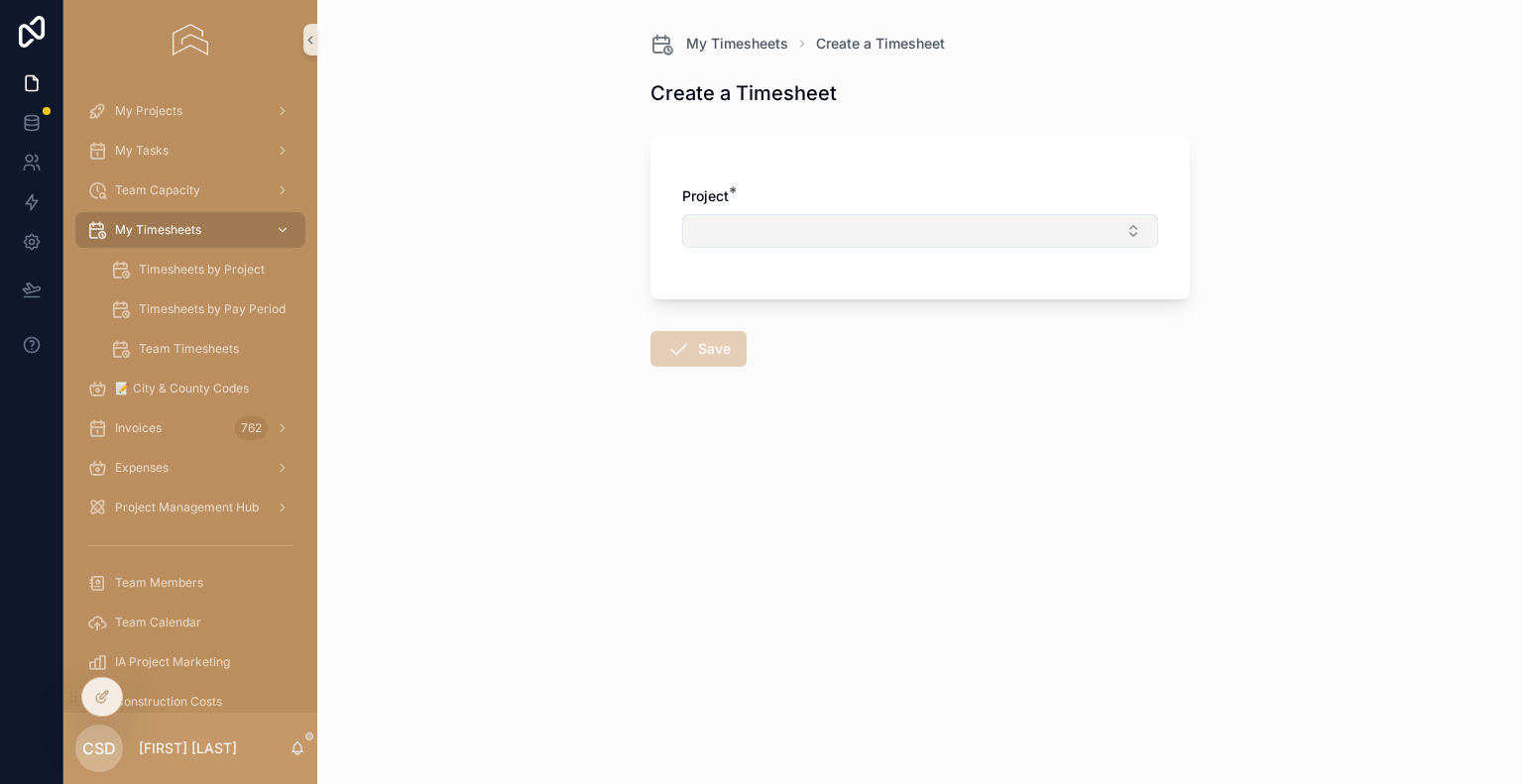 click at bounding box center (920, 231) 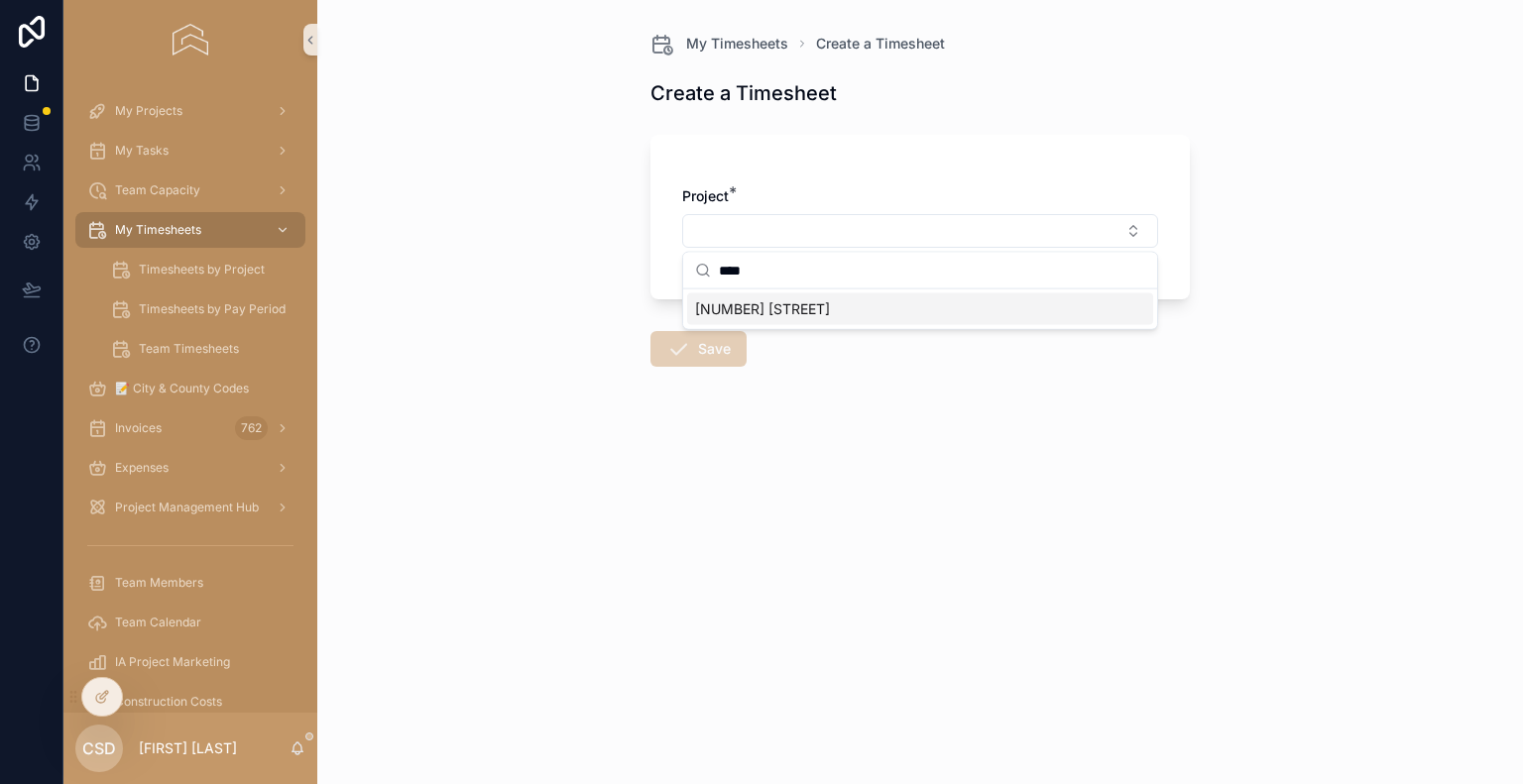 type on "****" 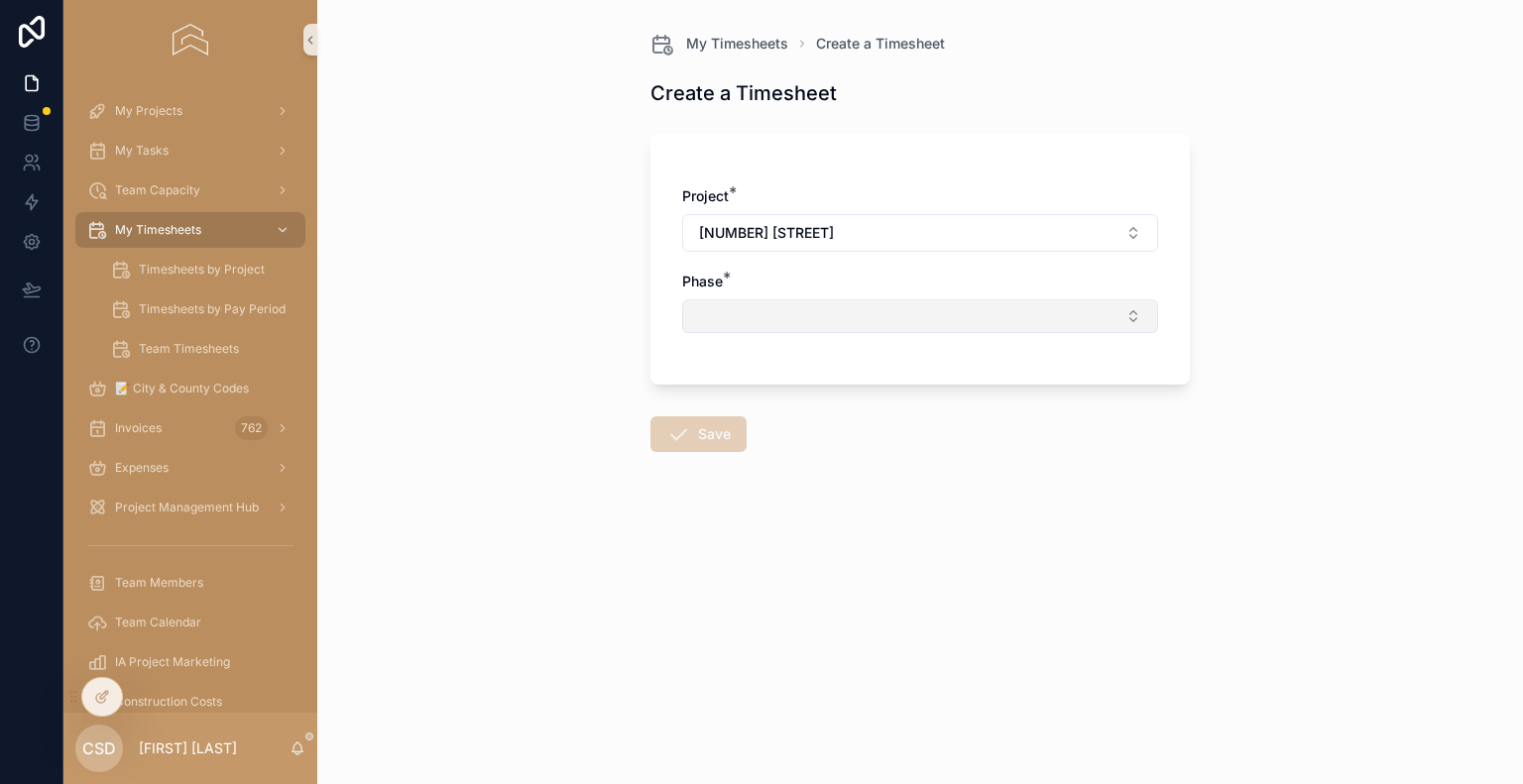 click at bounding box center [920, 316] 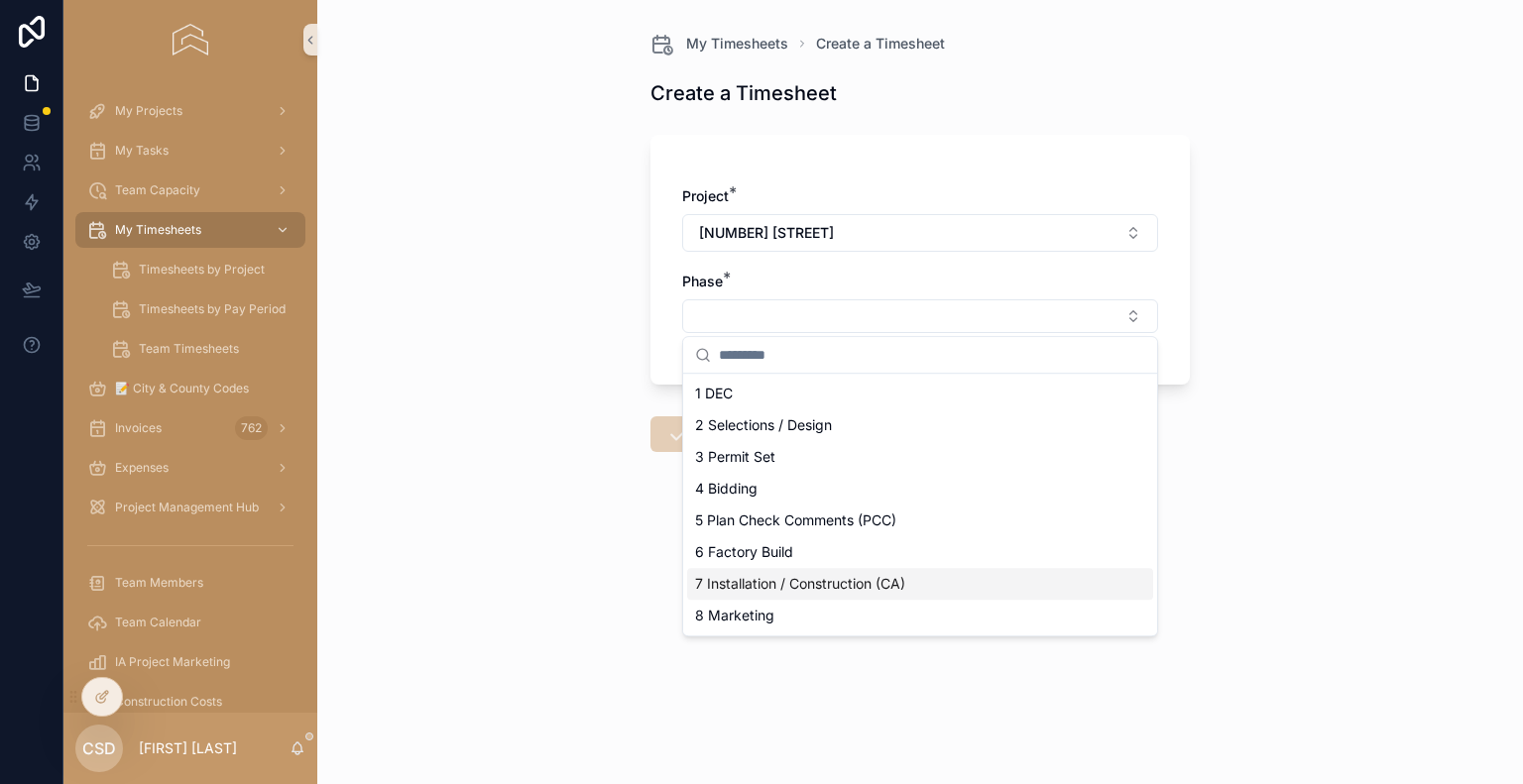 click on "7 Installation / Construction (CA)" at bounding box center (800, 584) 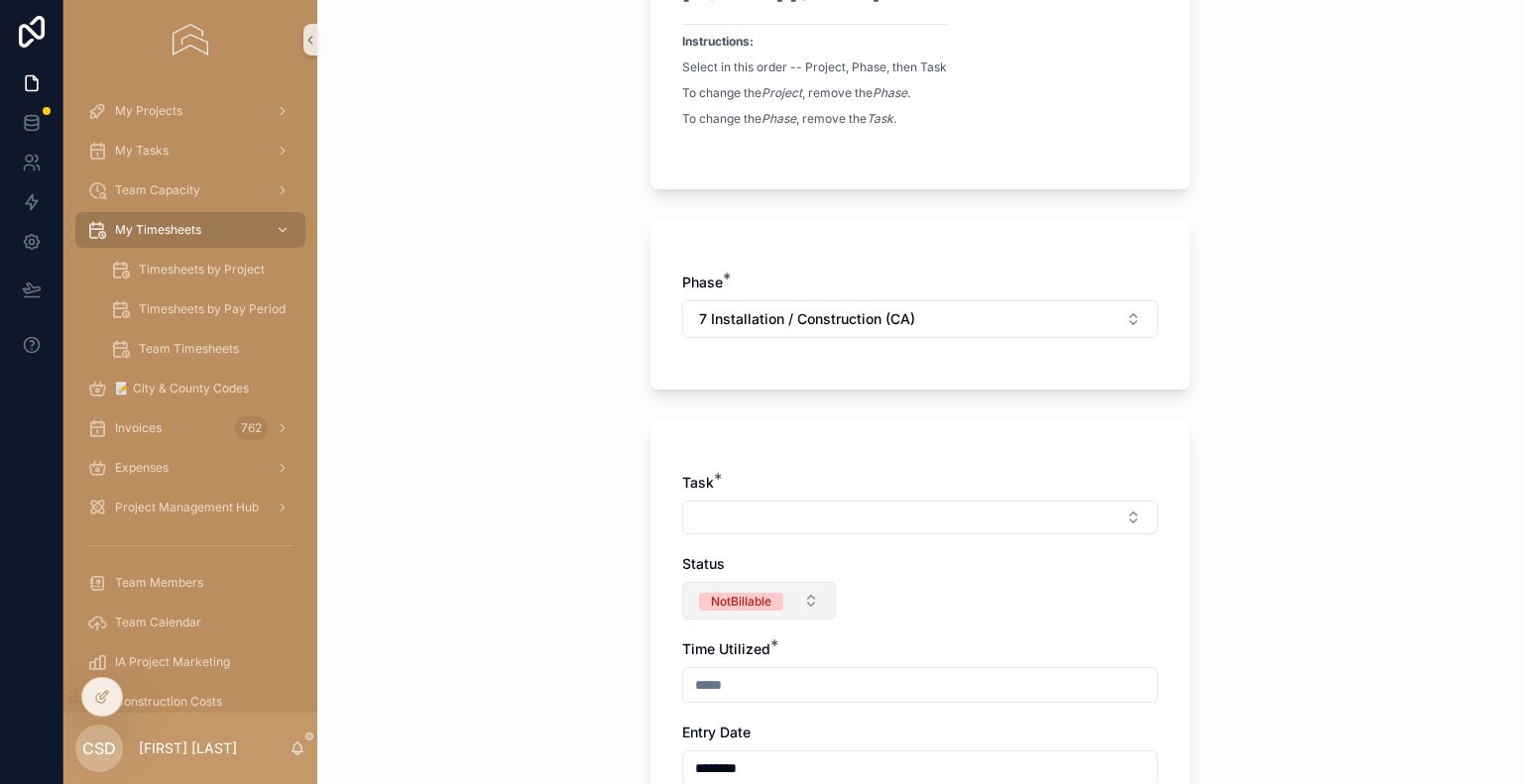 scroll, scrollTop: 297, scrollLeft: 0, axis: vertical 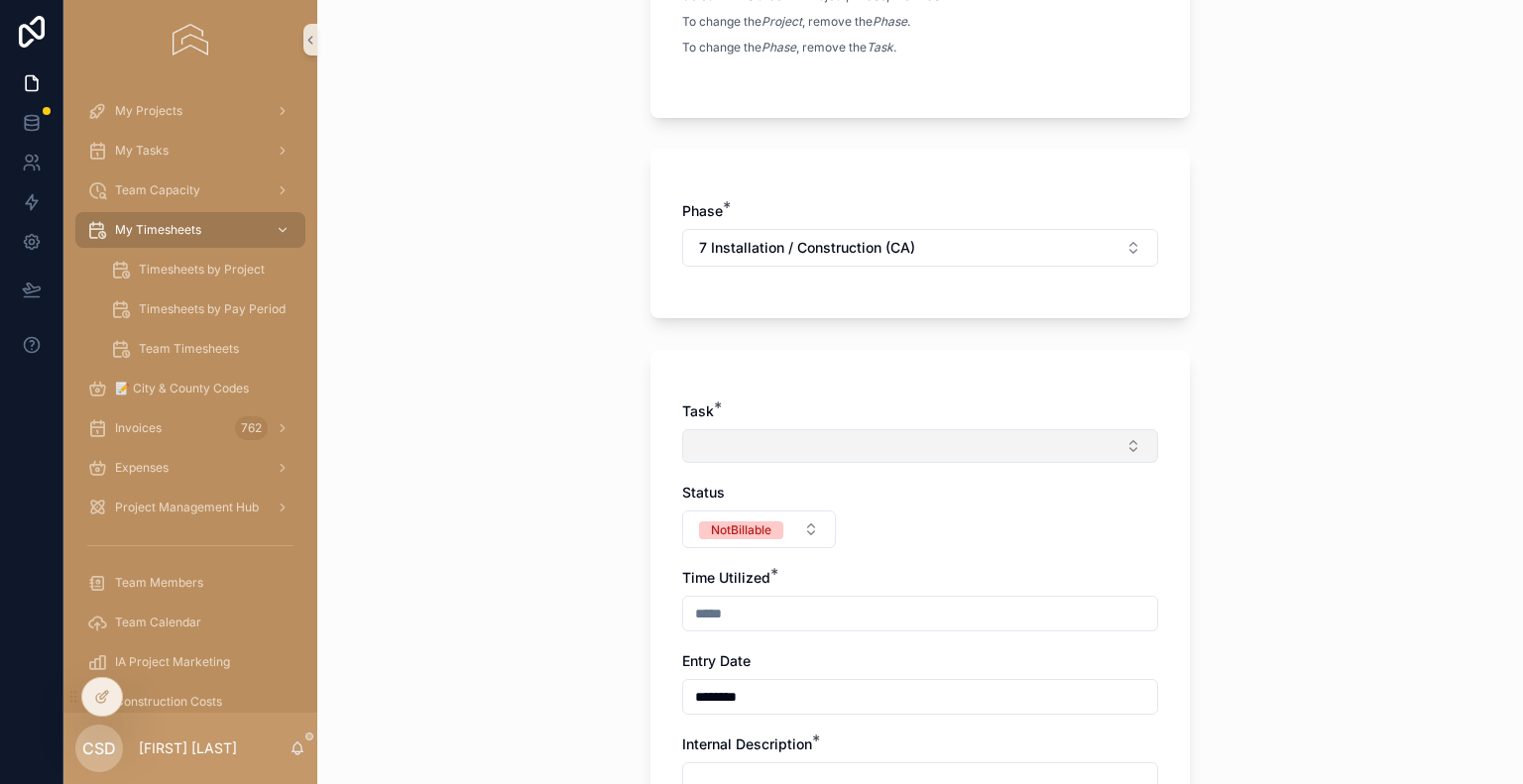 click at bounding box center (920, 446) 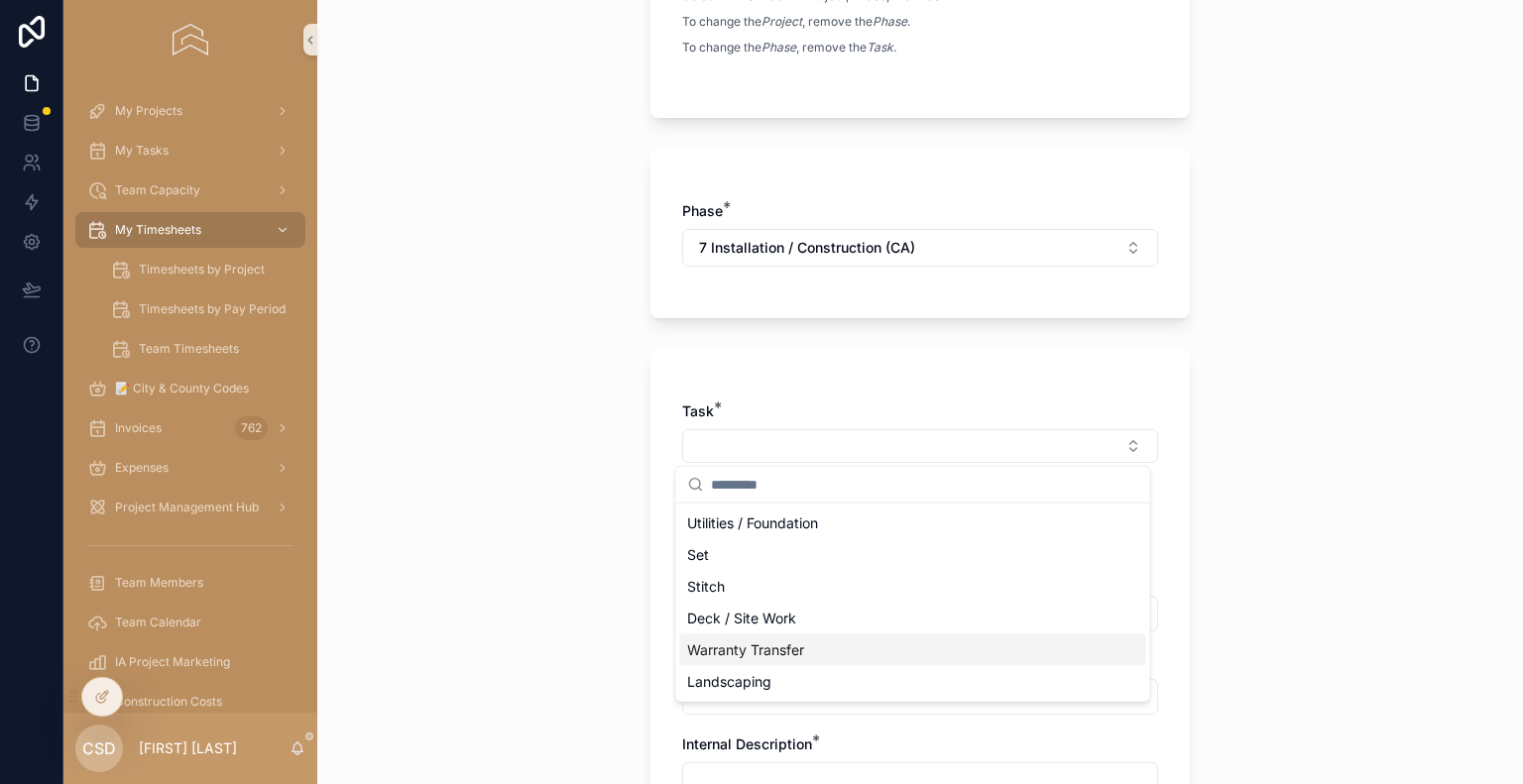 click on "Warranty Transfer" at bounding box center [746, 650] 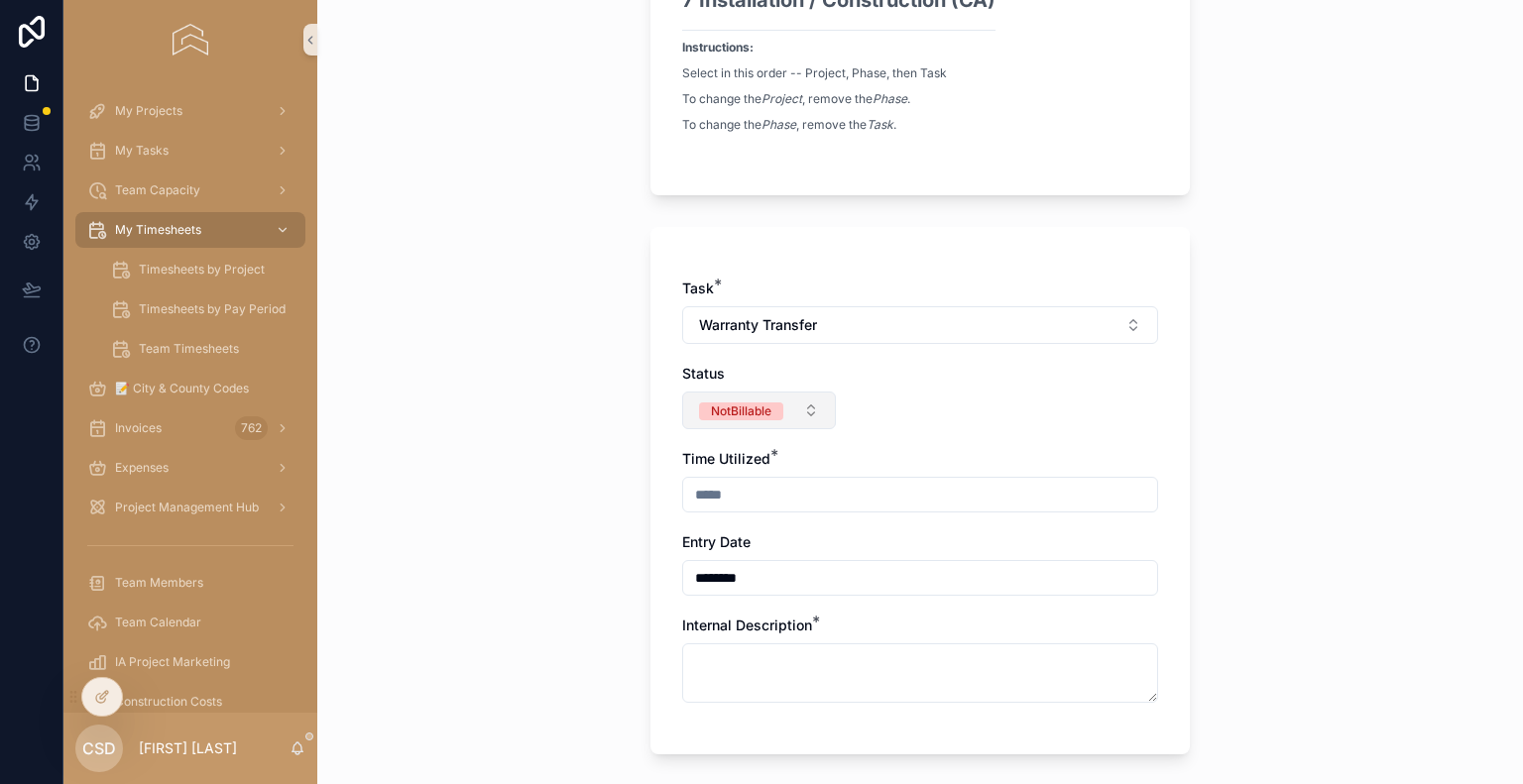 click on "NotBillable" at bounding box center [759, 410] 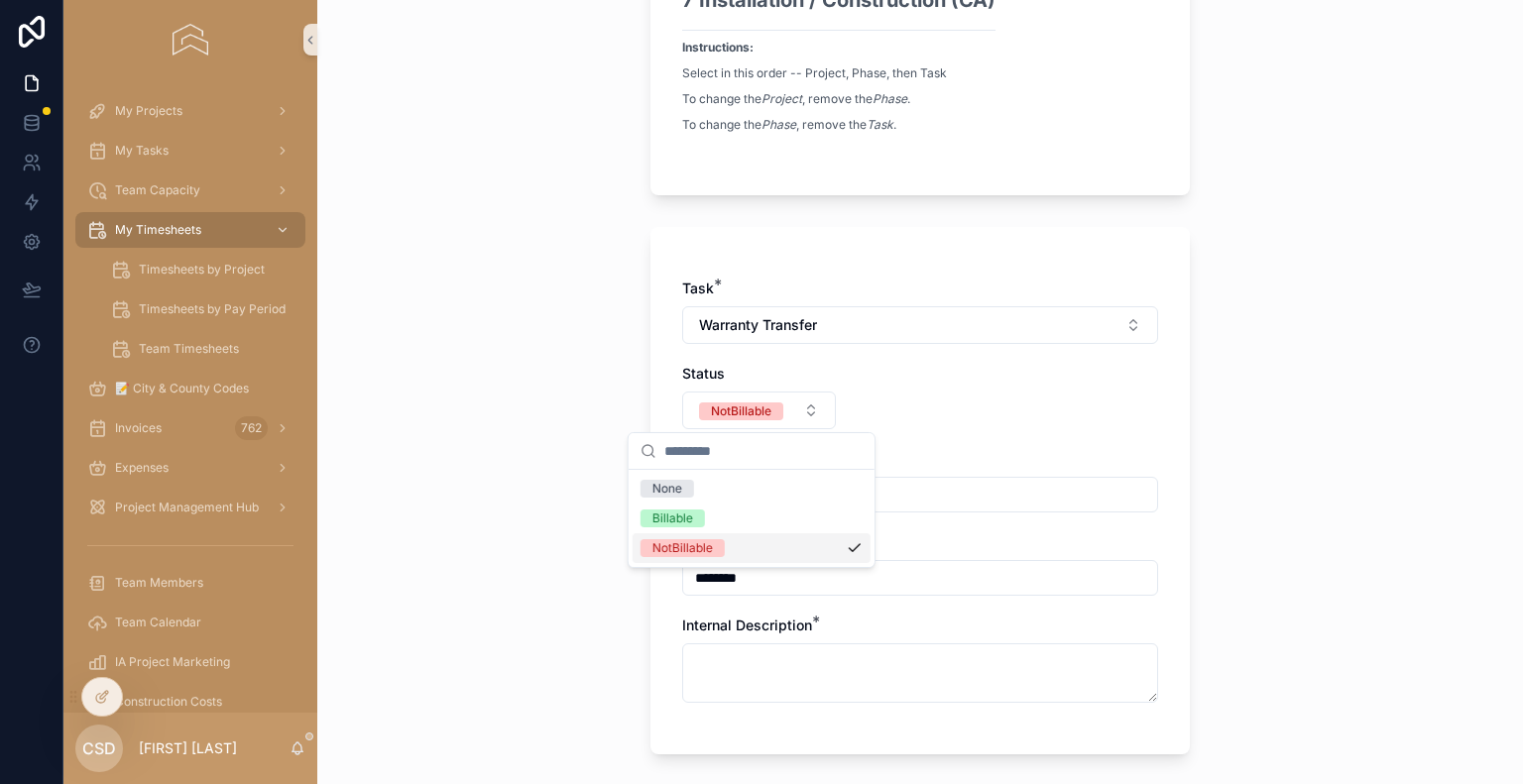 click on "Time Utilized *" at bounding box center (920, 459) 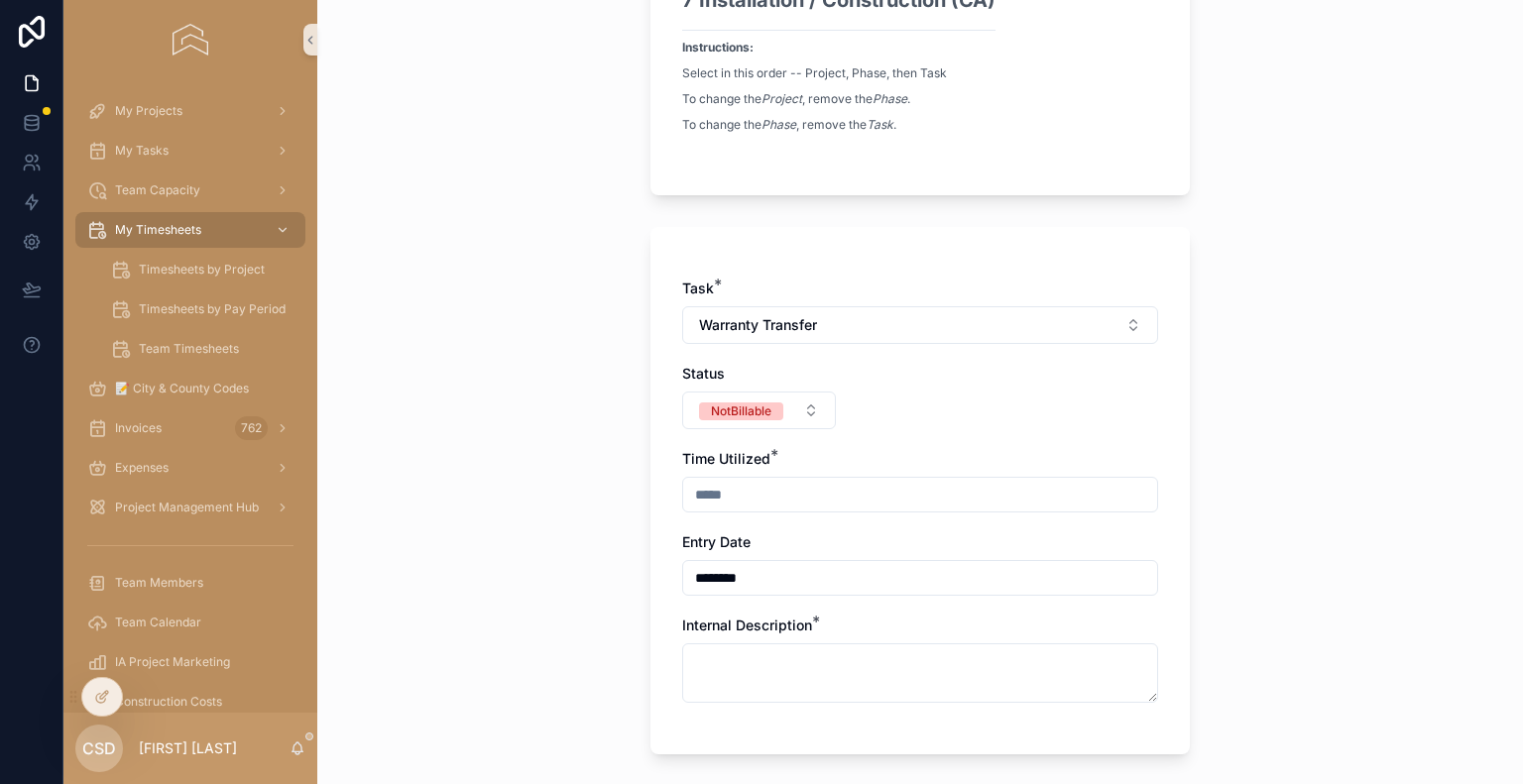 click at bounding box center (920, 495) 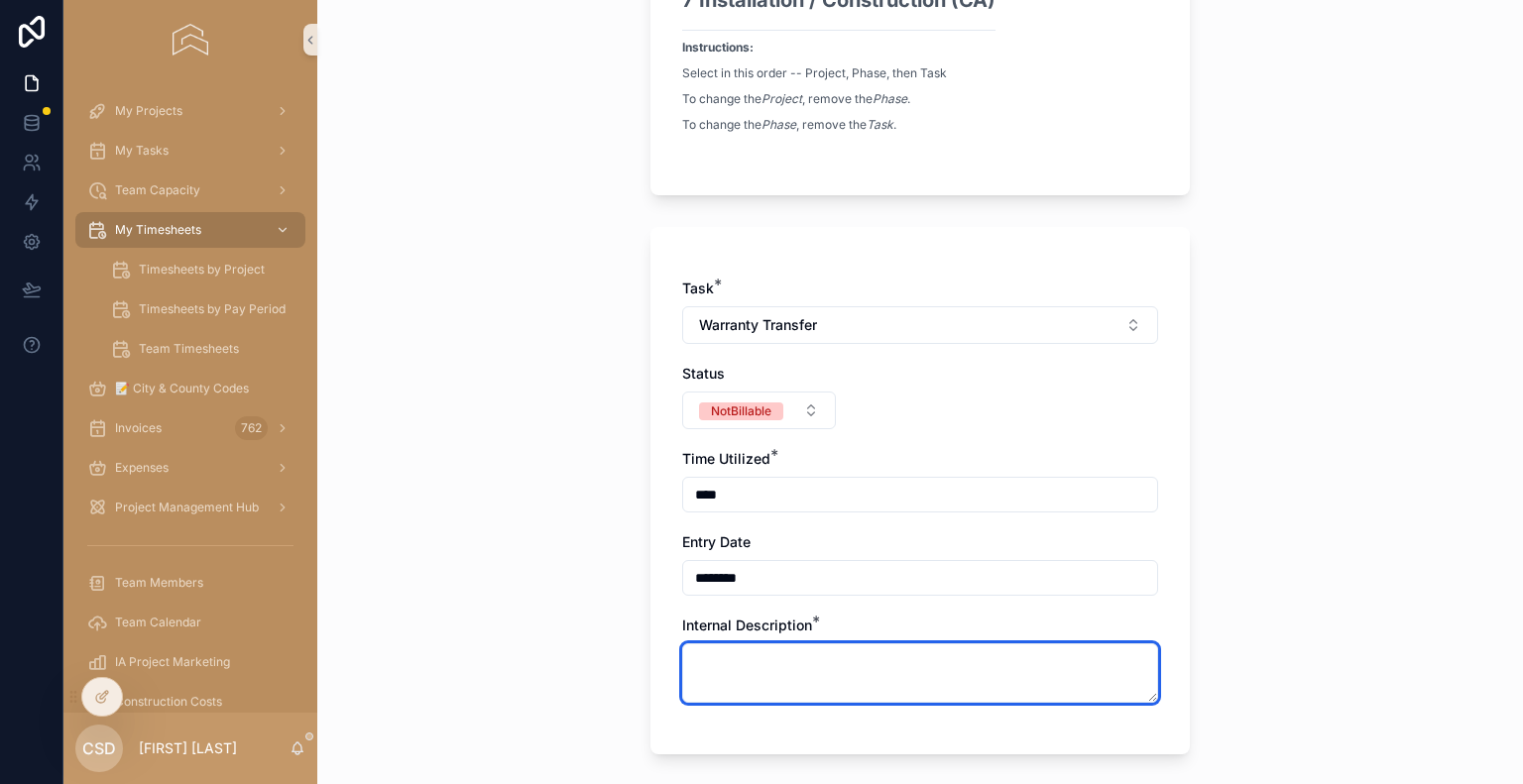 type on "****" 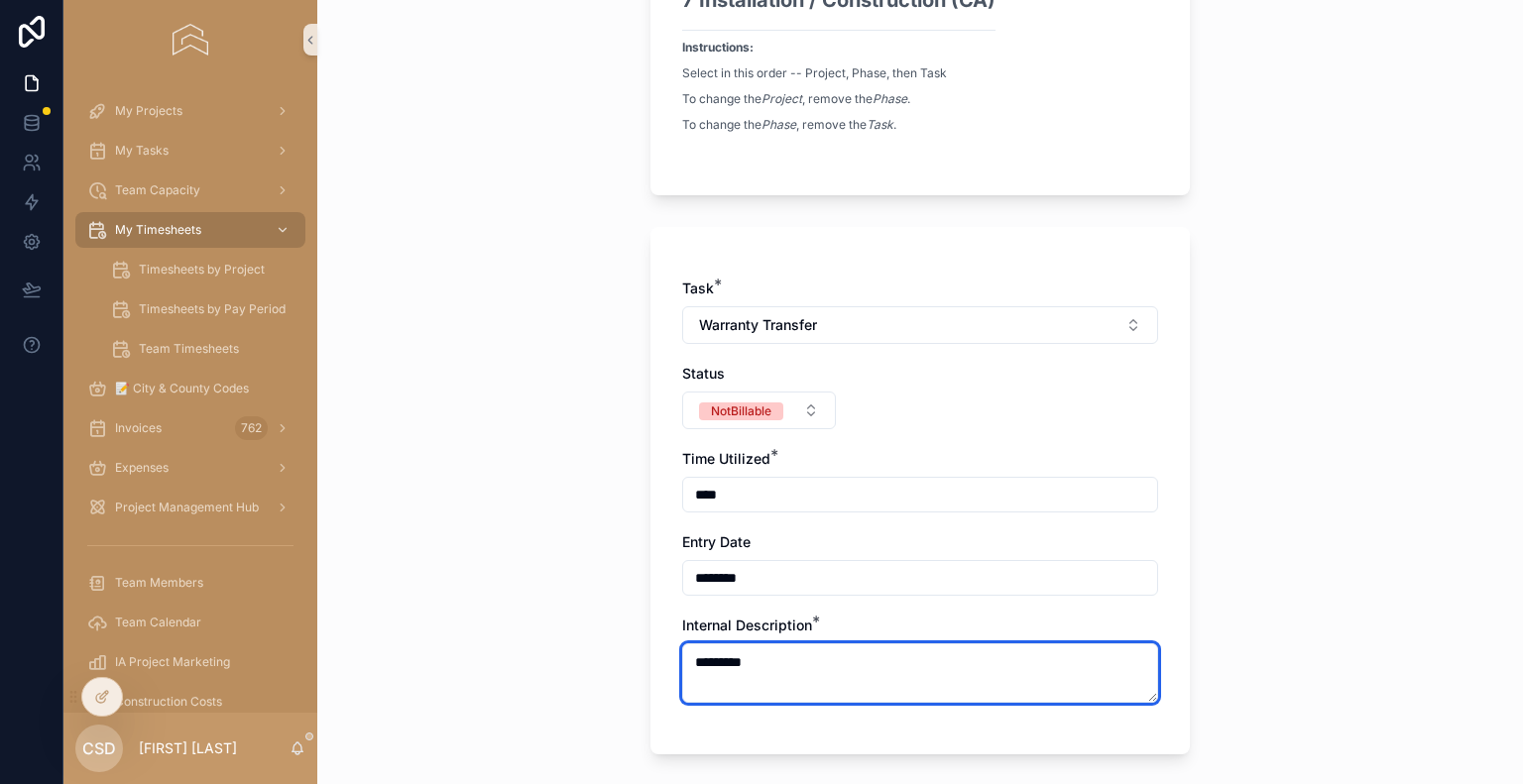 scroll, scrollTop: 460, scrollLeft: 0, axis: vertical 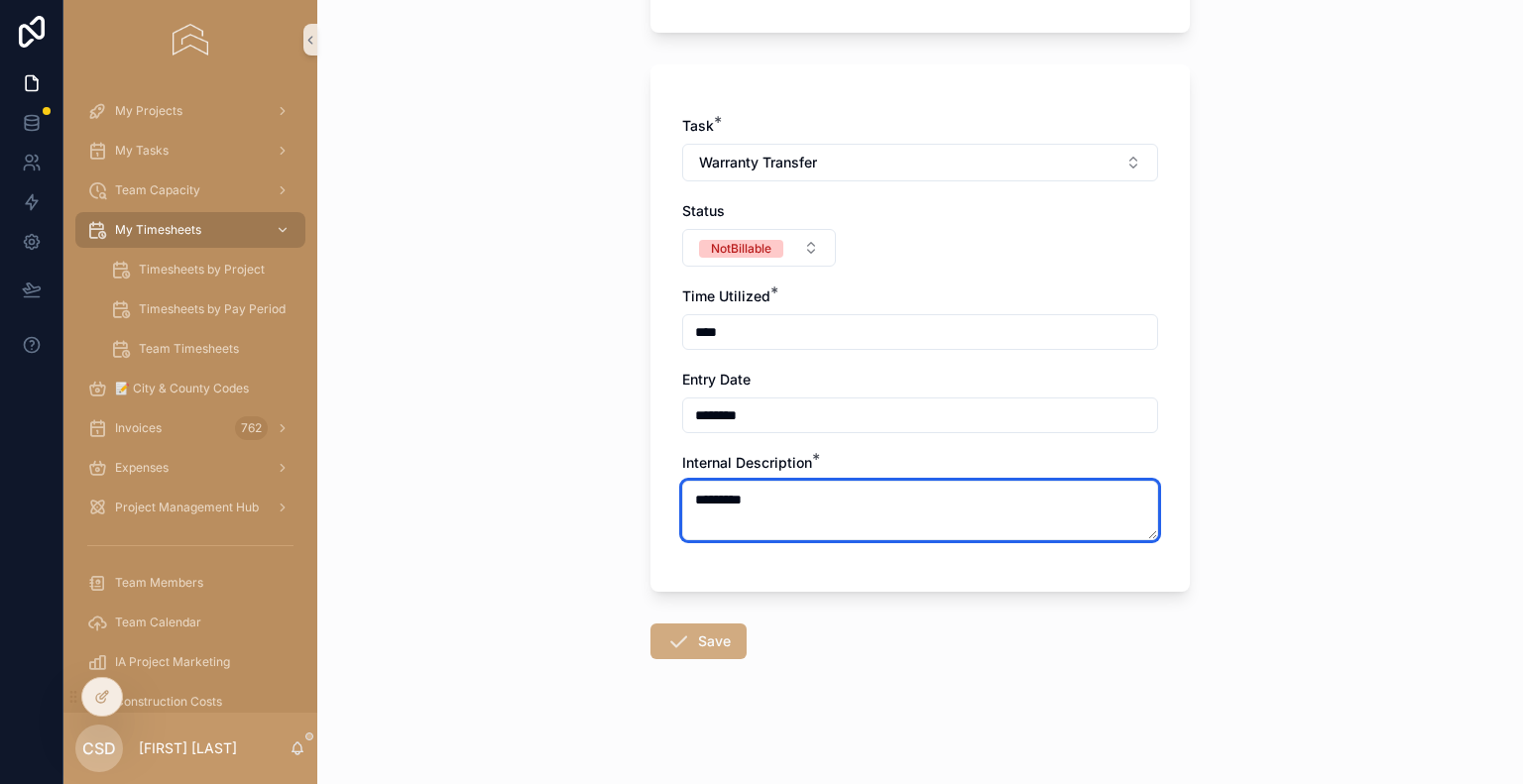 type on "*********" 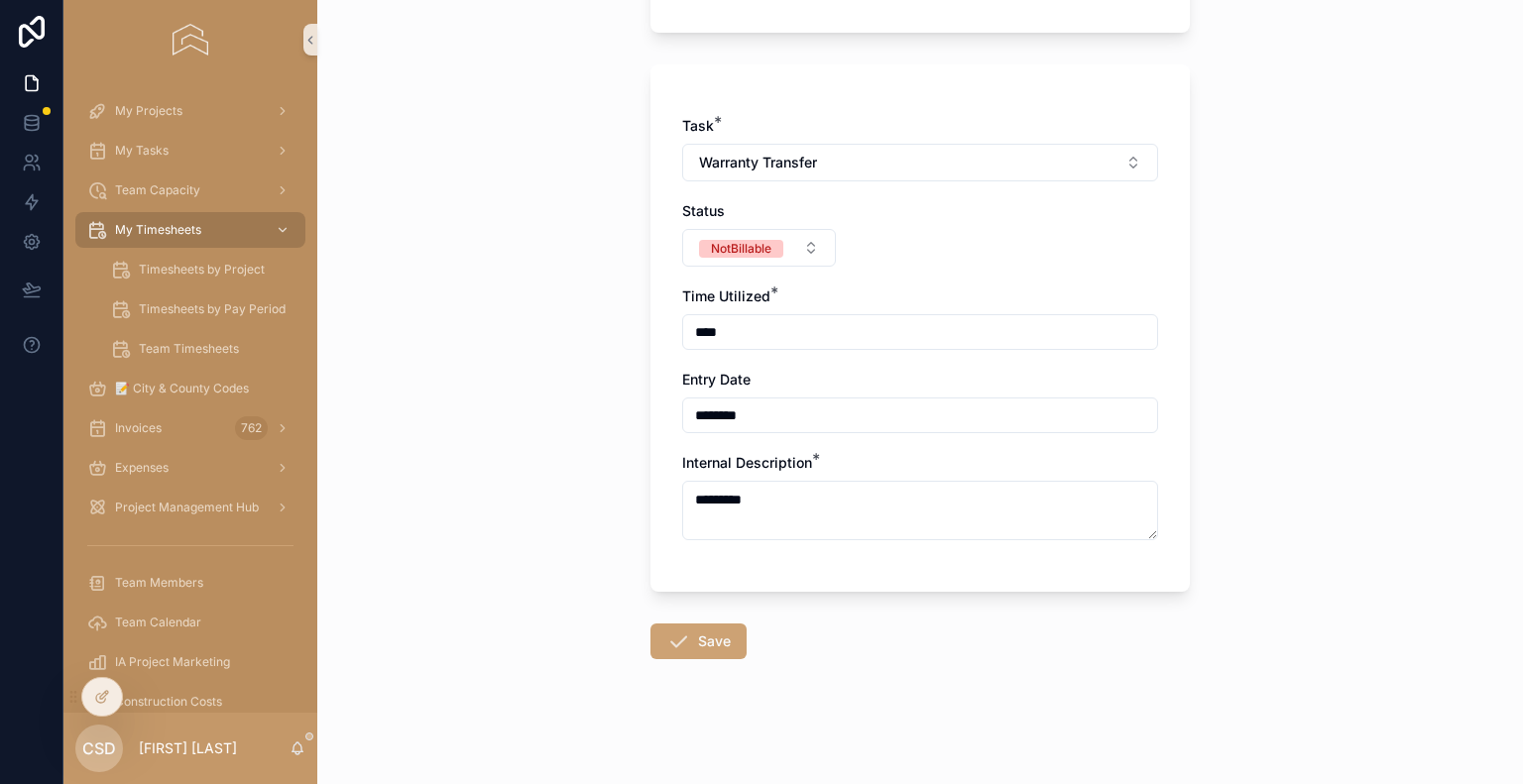 click at bounding box center (678, 641) 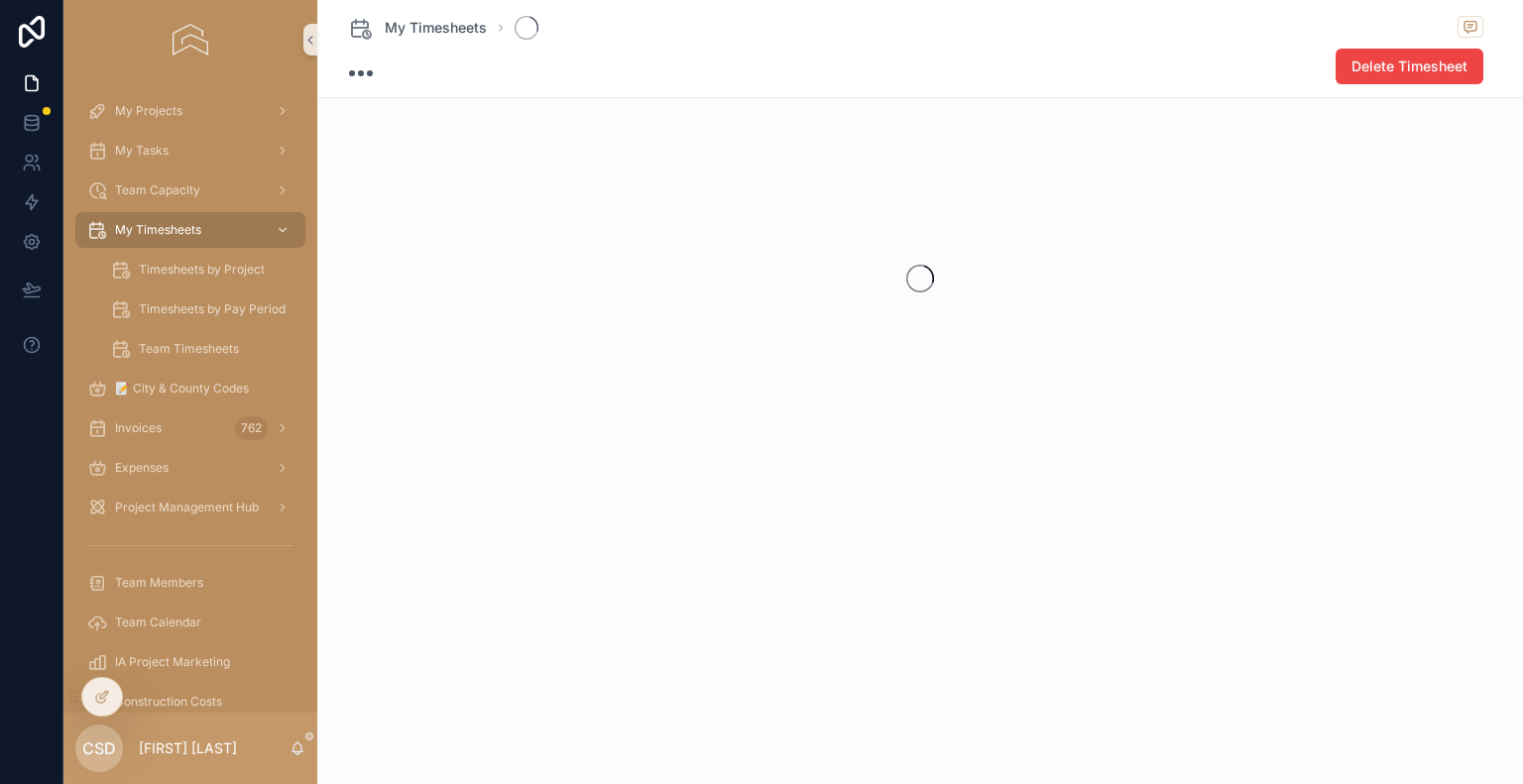 scroll, scrollTop: 0, scrollLeft: 0, axis: both 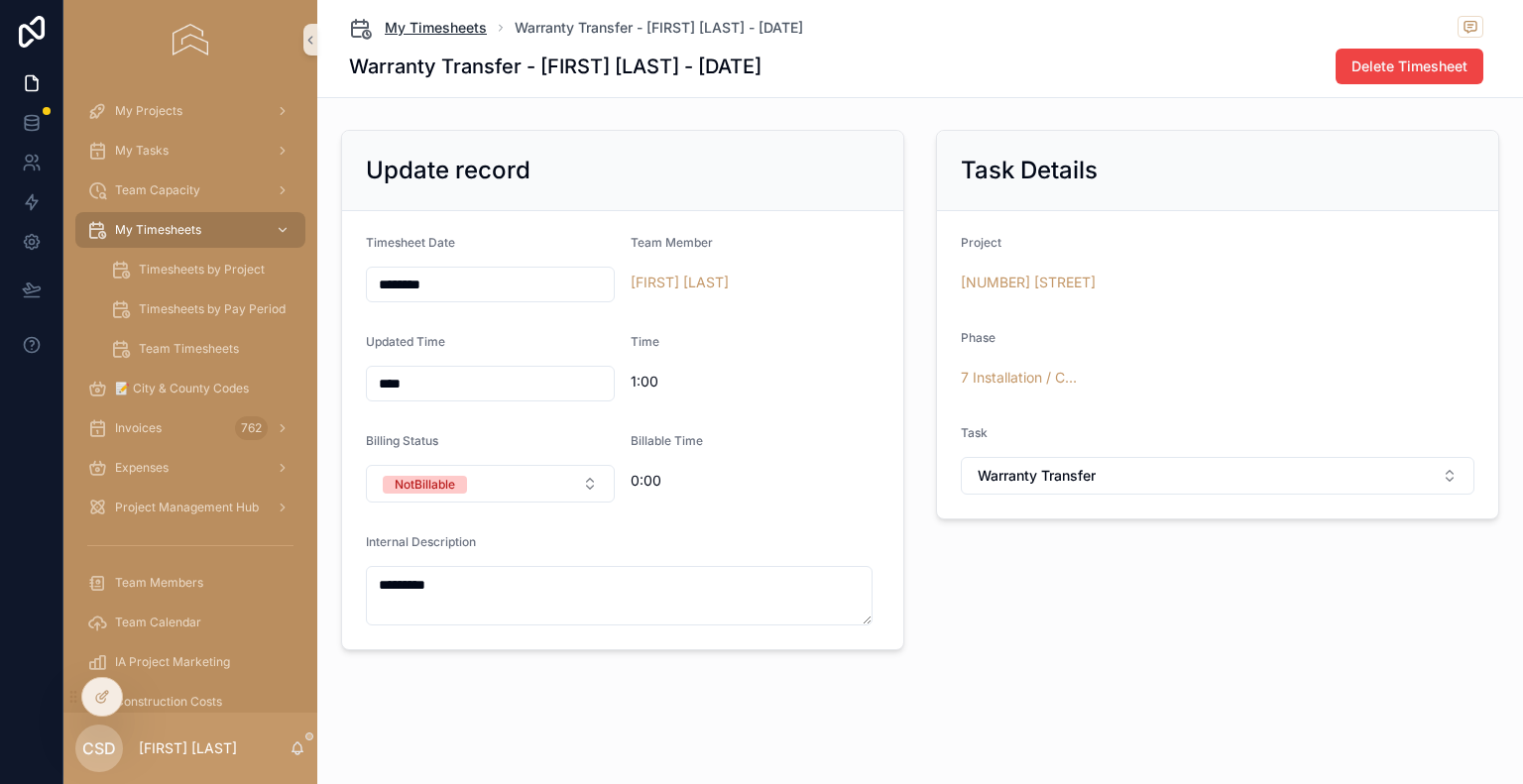 click on "My Timesheets" at bounding box center [435, 28] 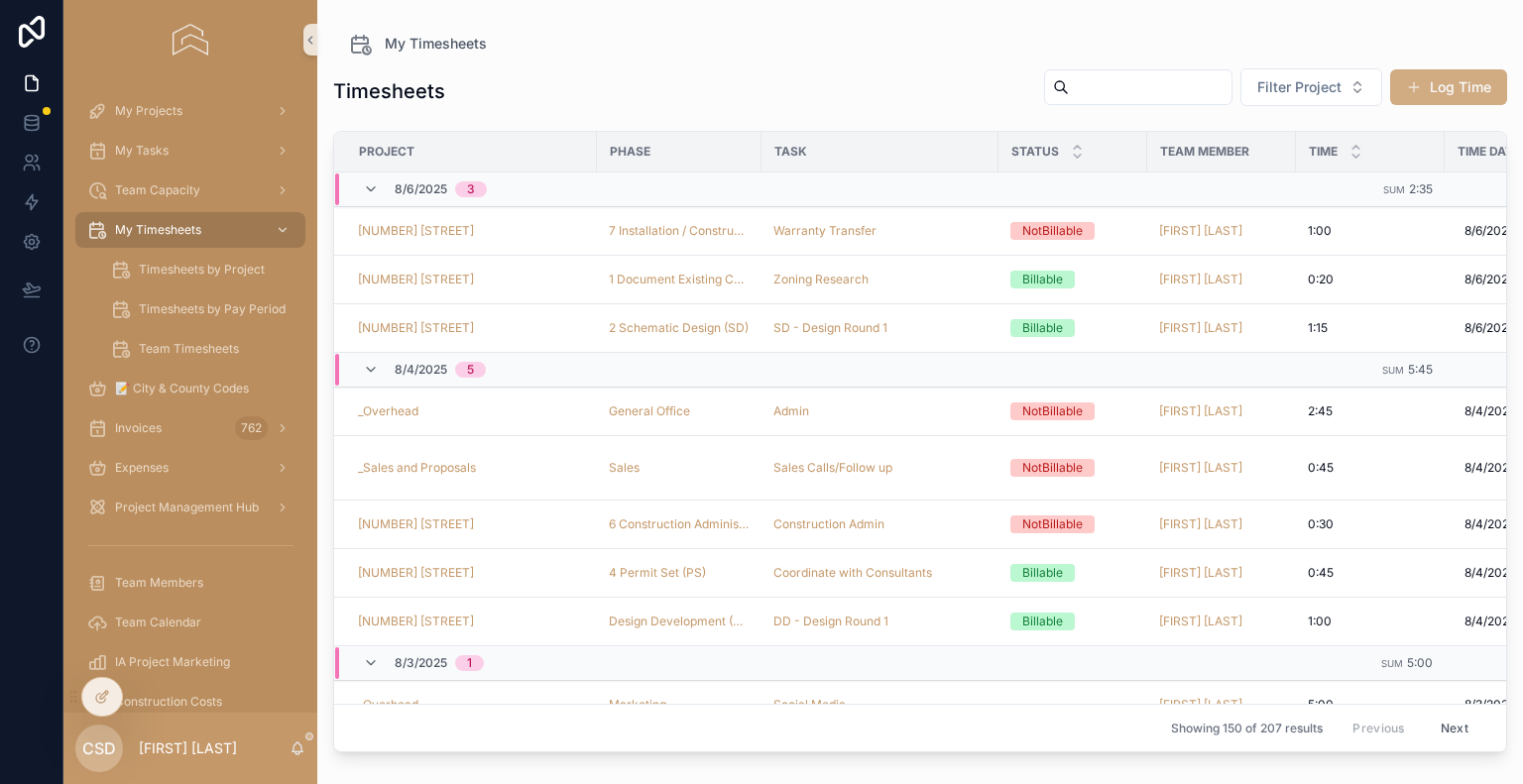 click on "Log Time" at bounding box center [1449, 87] 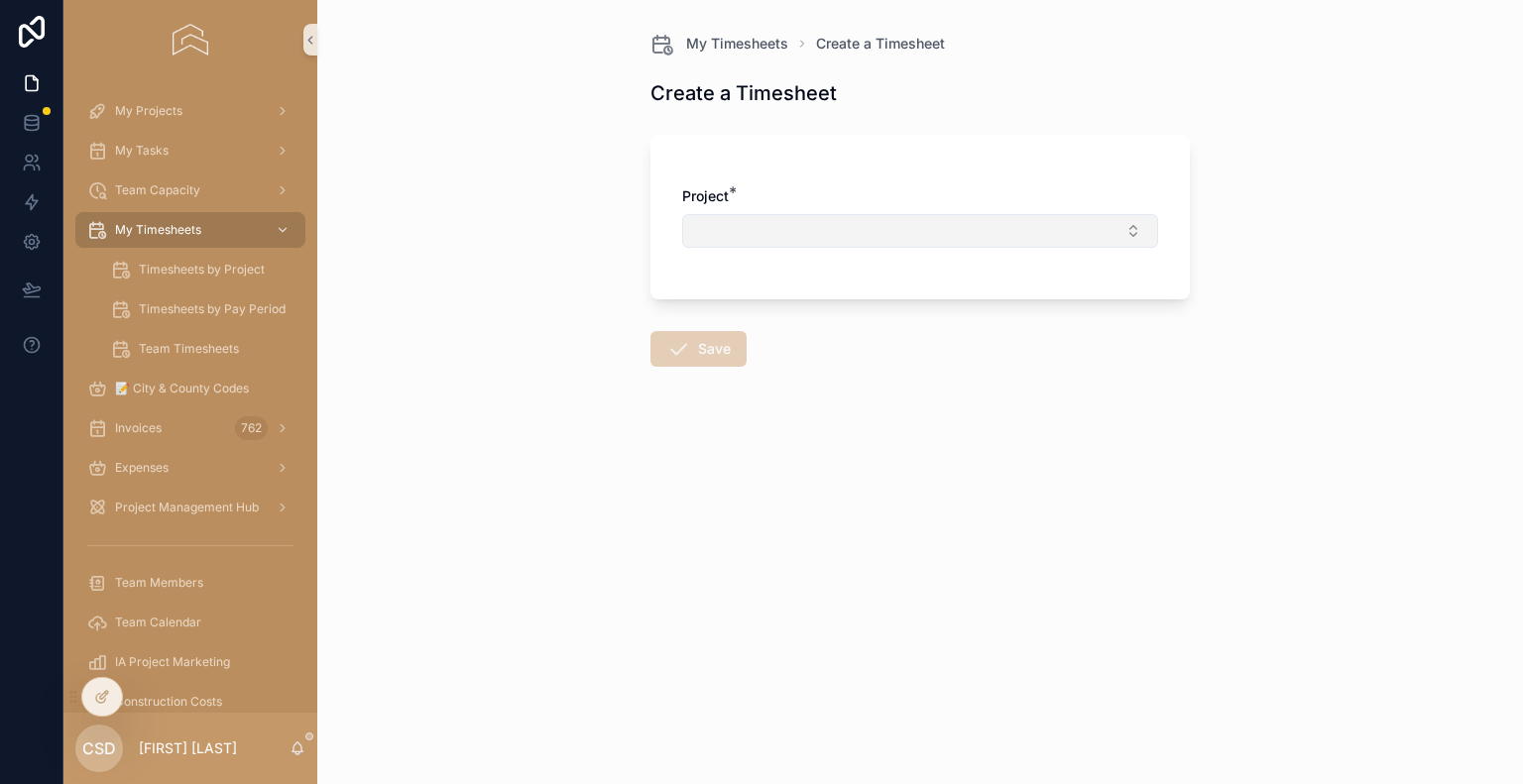 click at bounding box center (920, 231) 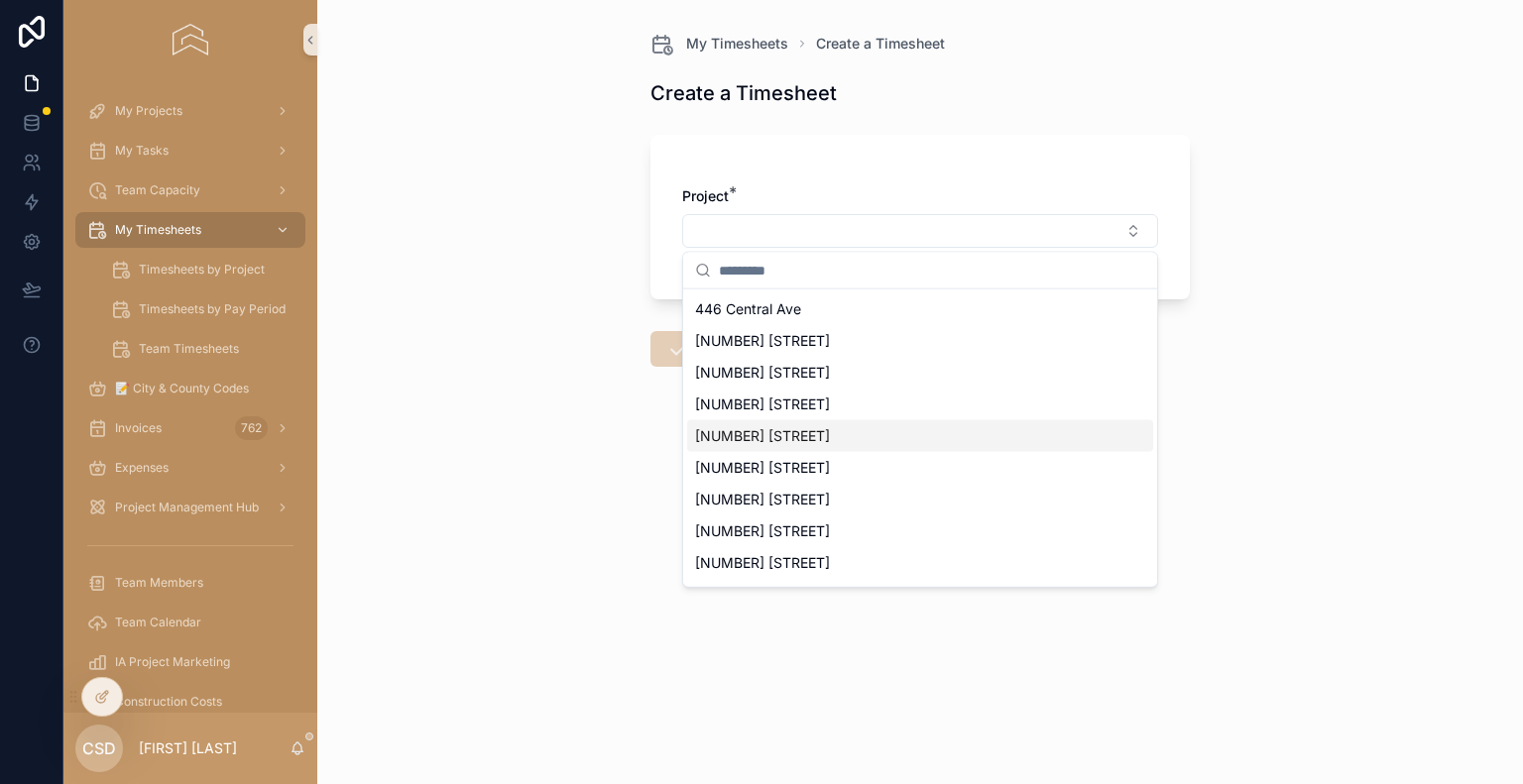 click on "[NUMBER] [STREET]" at bounding box center (762, 436) 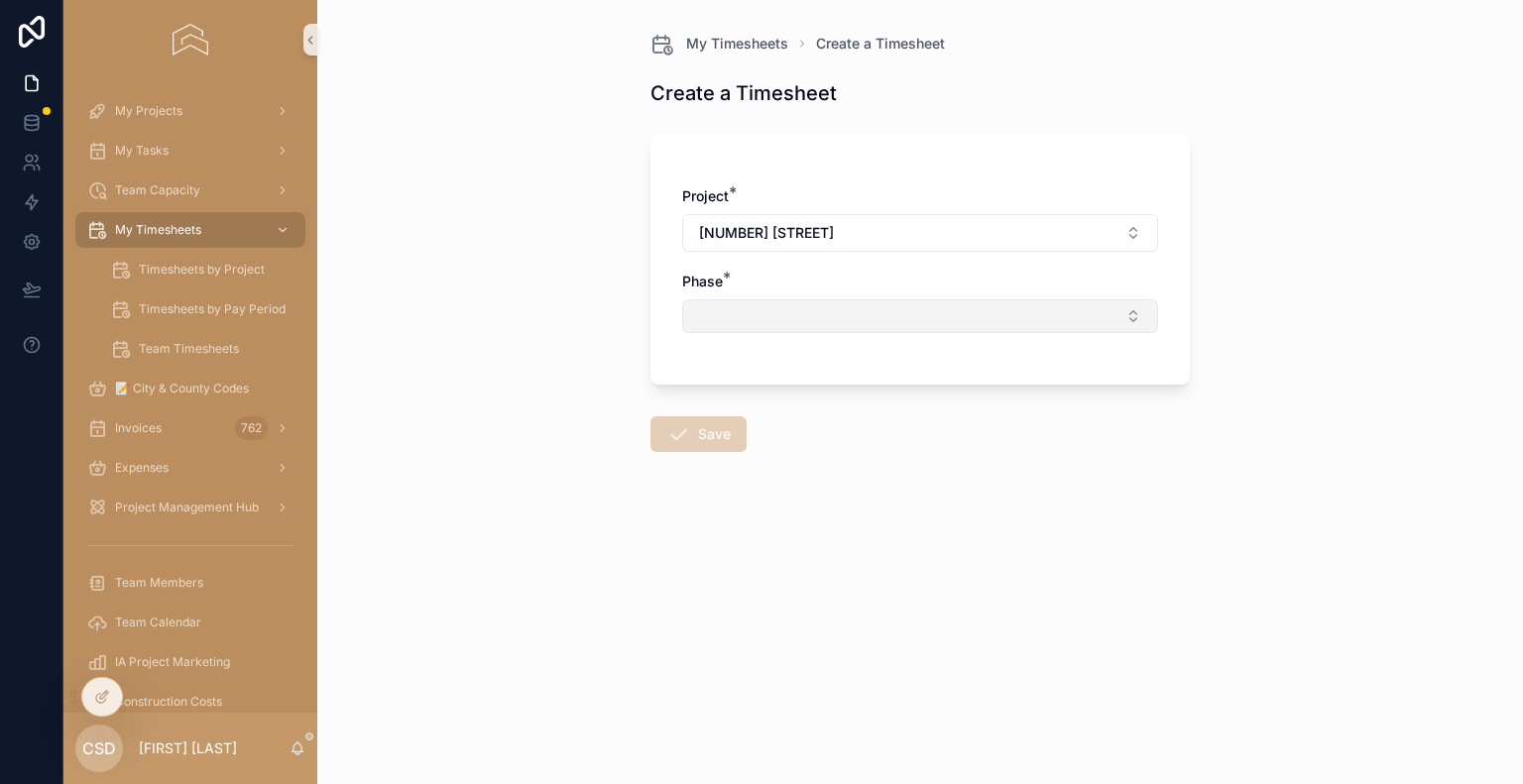 click at bounding box center [920, 316] 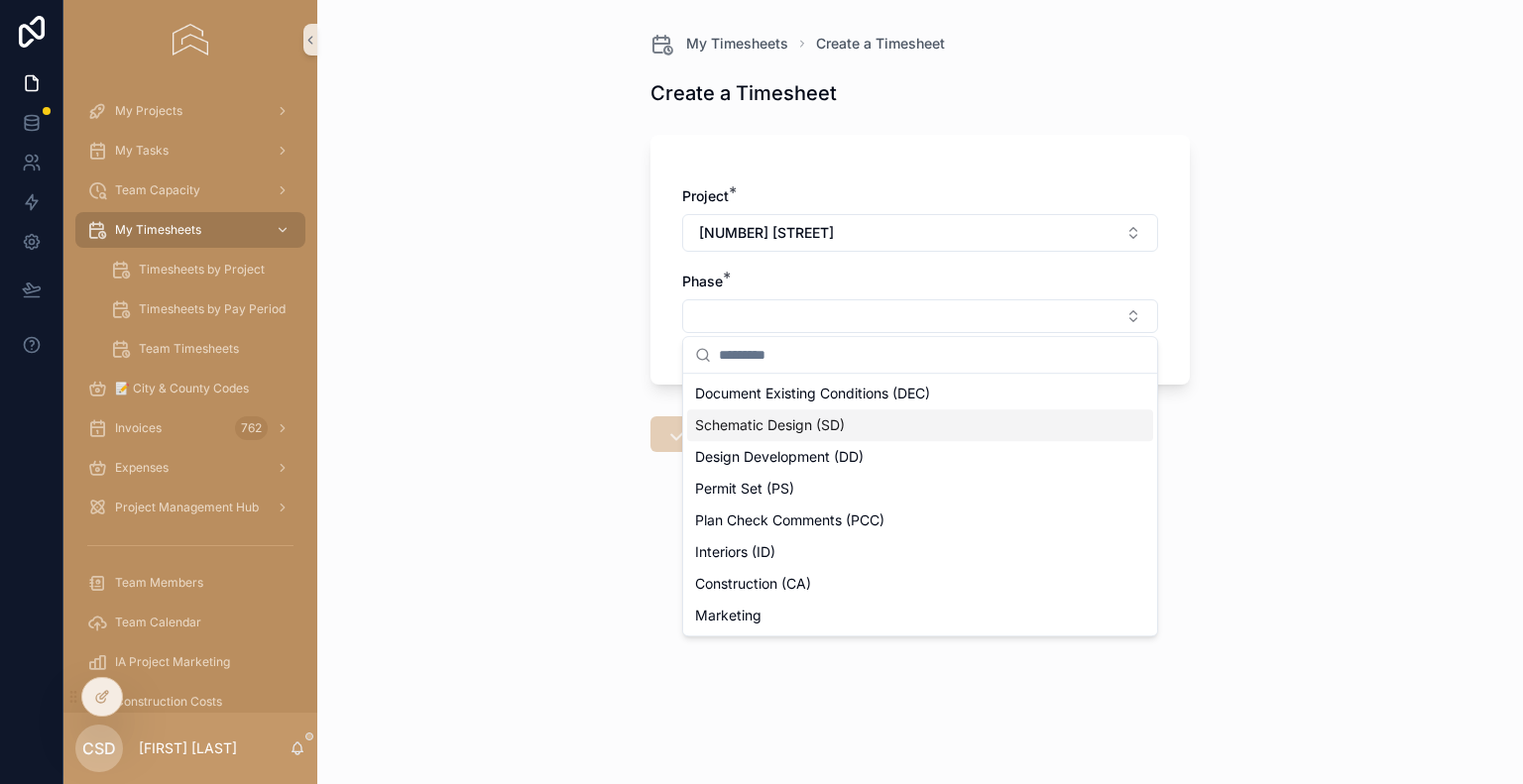 click on "Schematic Design (SD)" at bounding box center [769, 425] 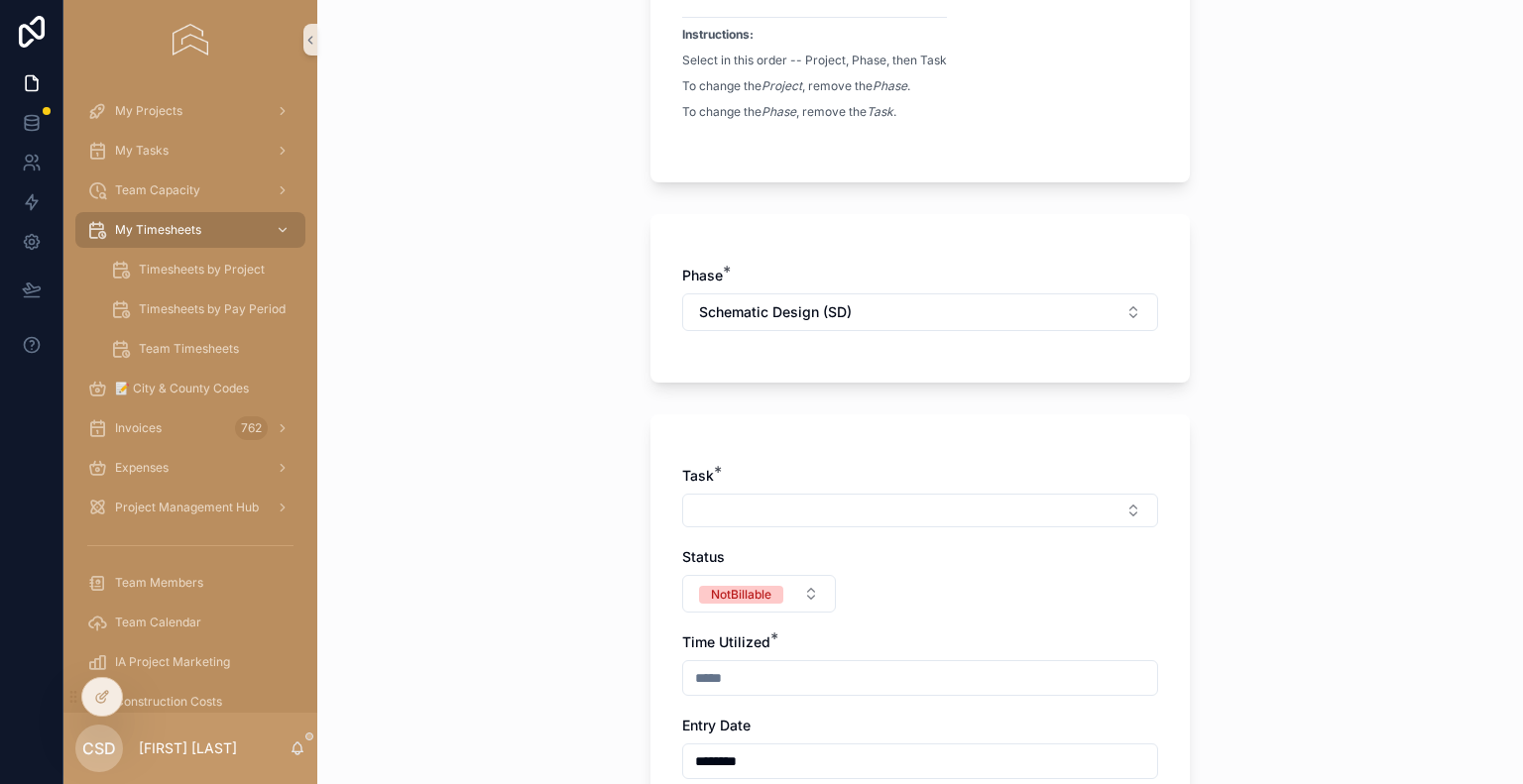 scroll, scrollTop: 297, scrollLeft: 0, axis: vertical 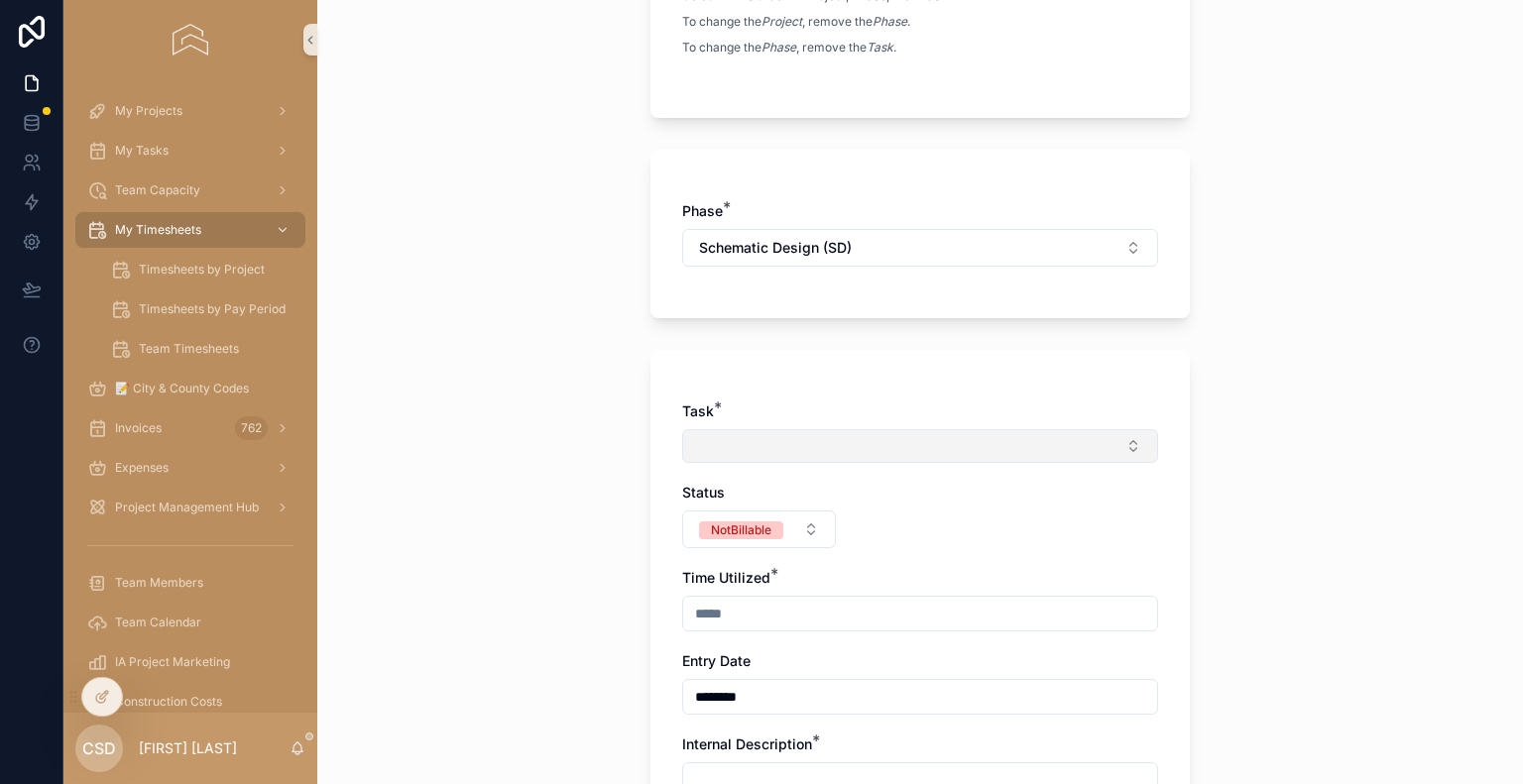 click at bounding box center (920, 446) 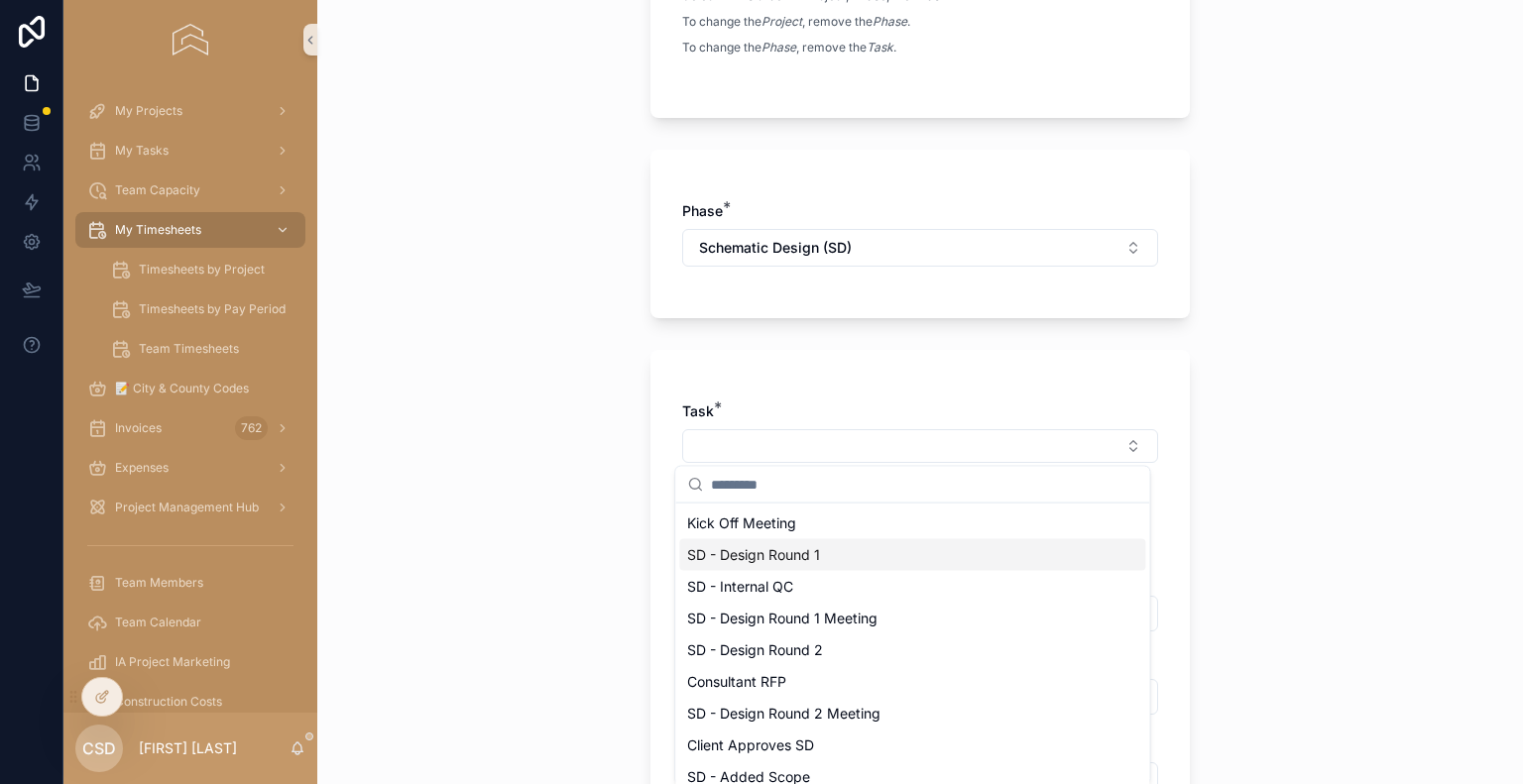 click on "SD - Design Round 1" at bounding box center (754, 555) 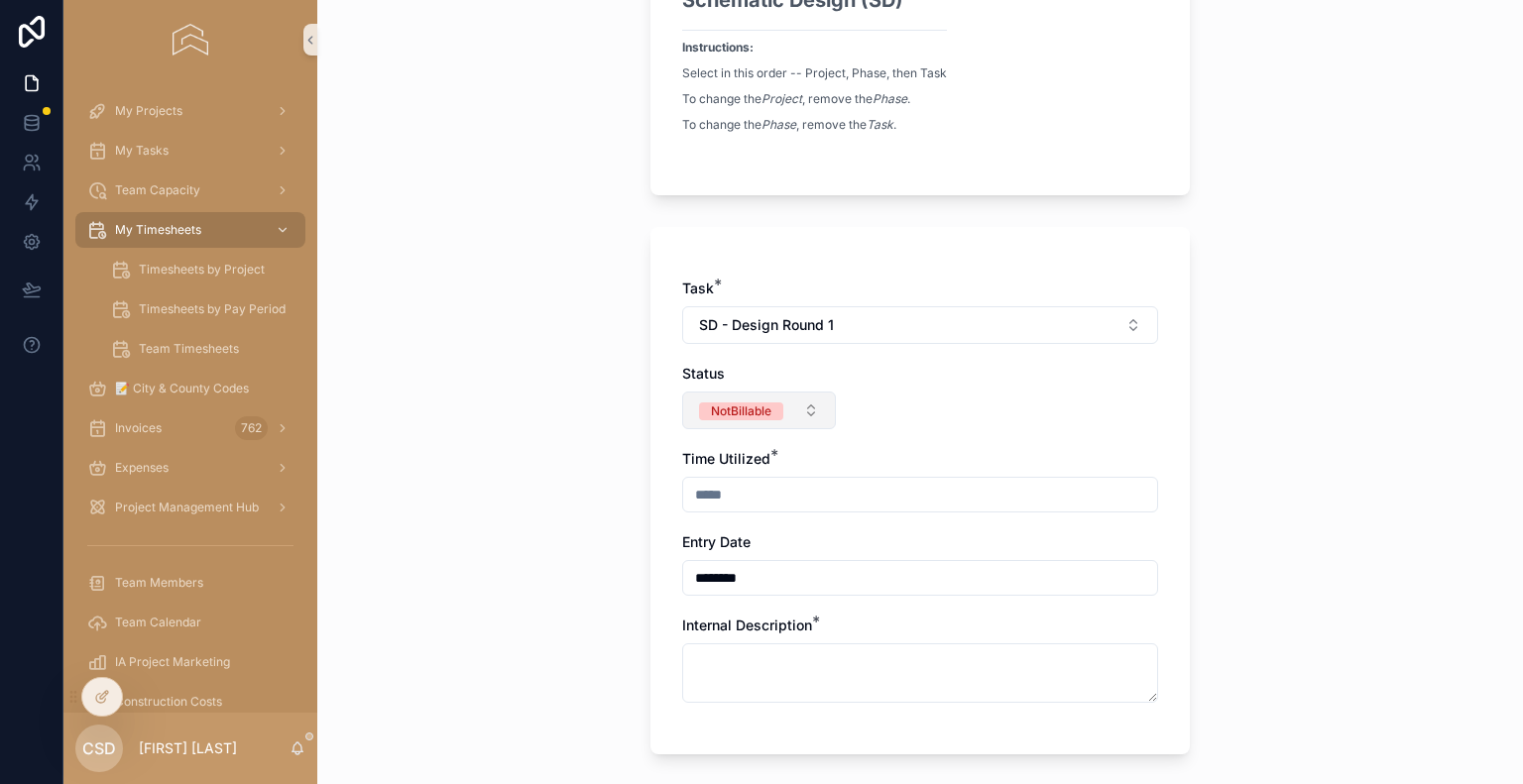 click on "NotBillable" at bounding box center [741, 411] 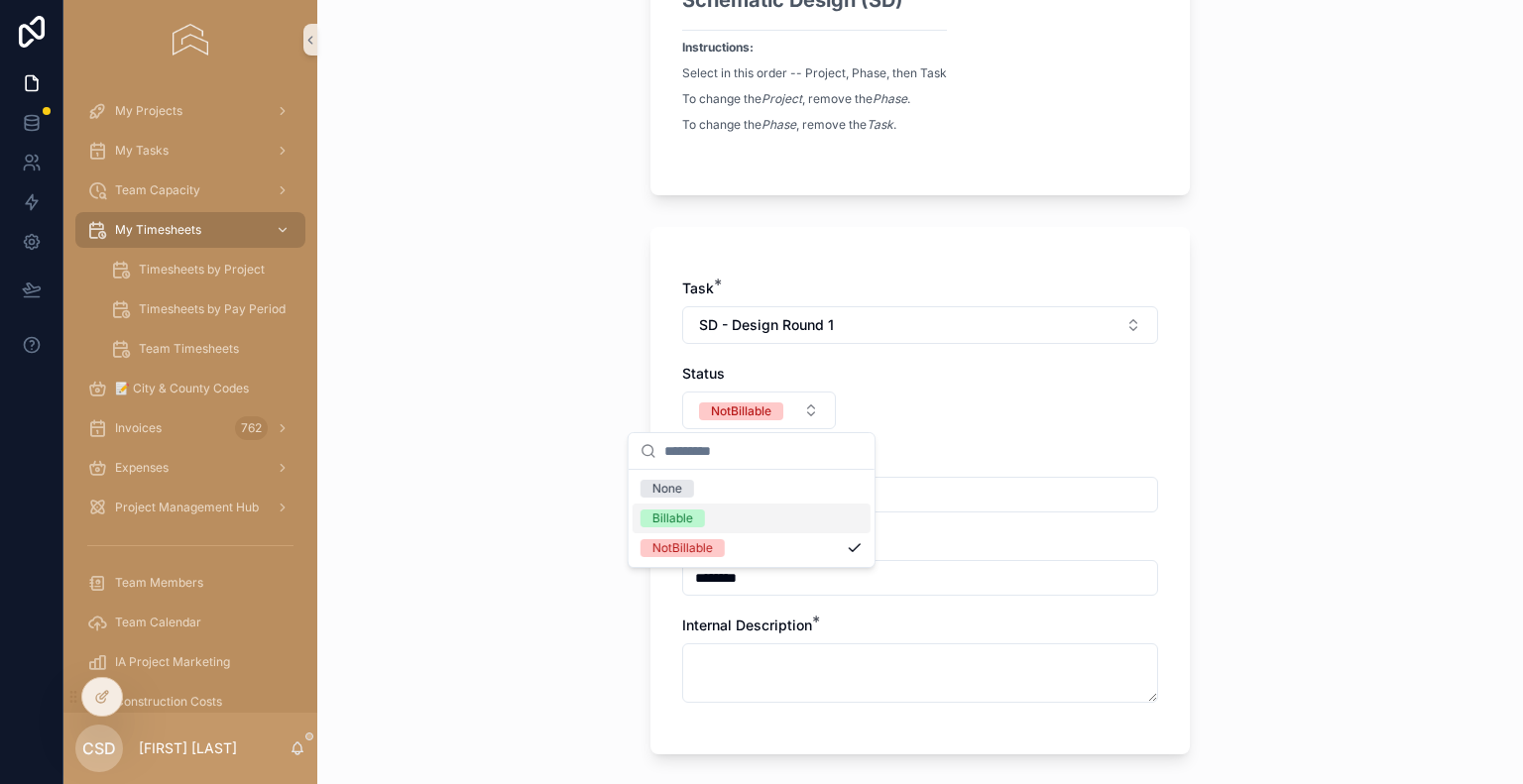 click on "Billable" at bounding box center [752, 518] 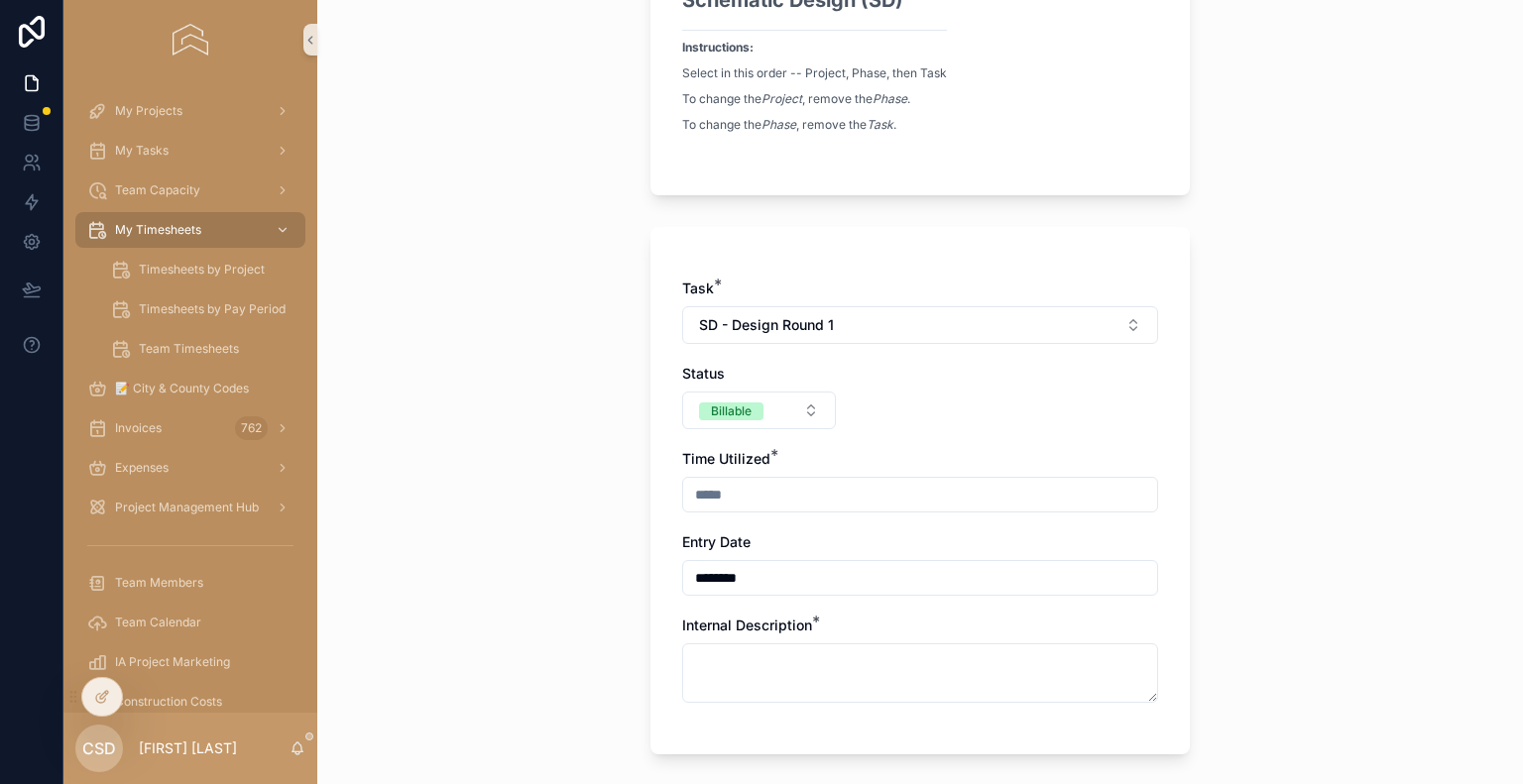 click at bounding box center [920, 495] 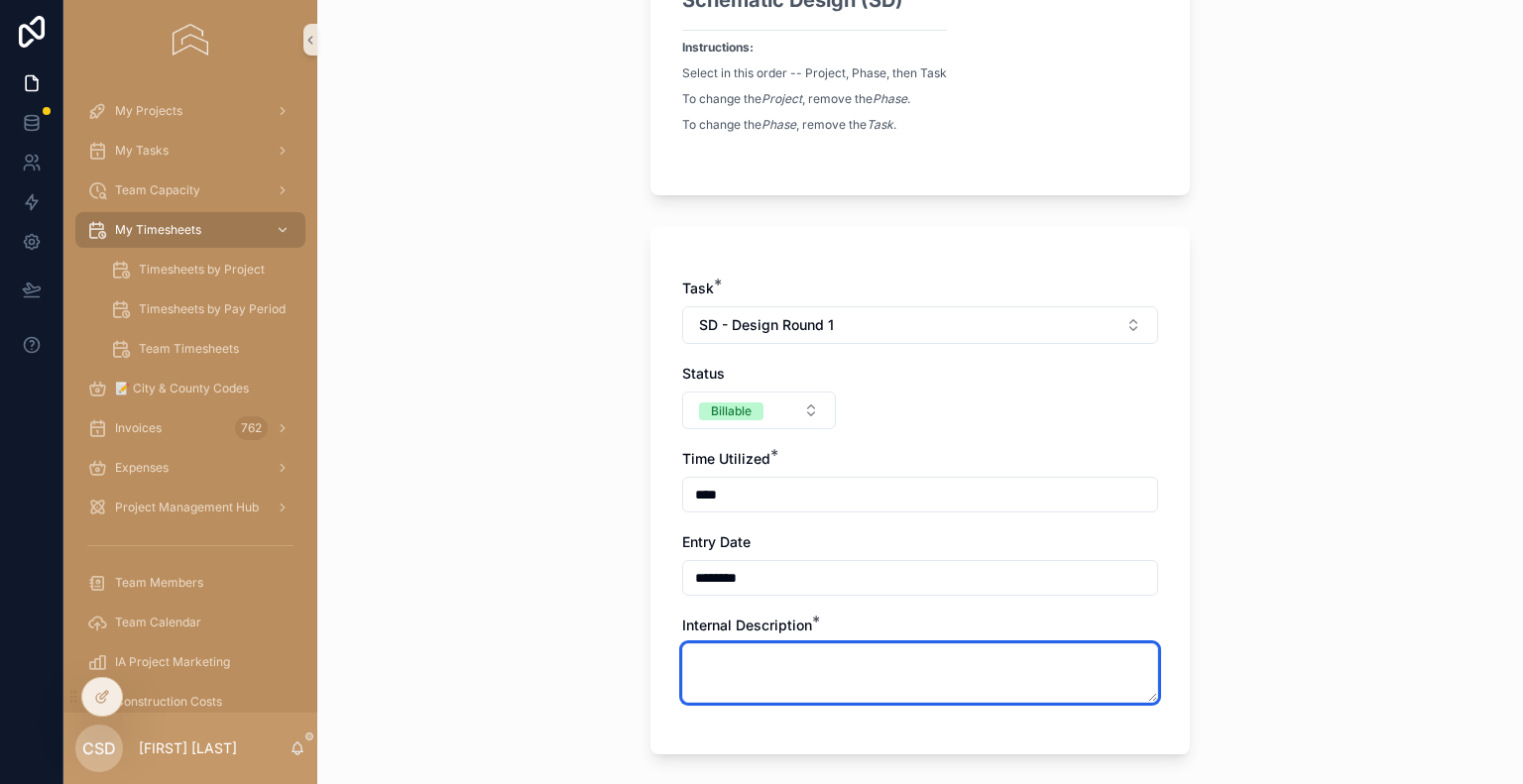 type on "****" 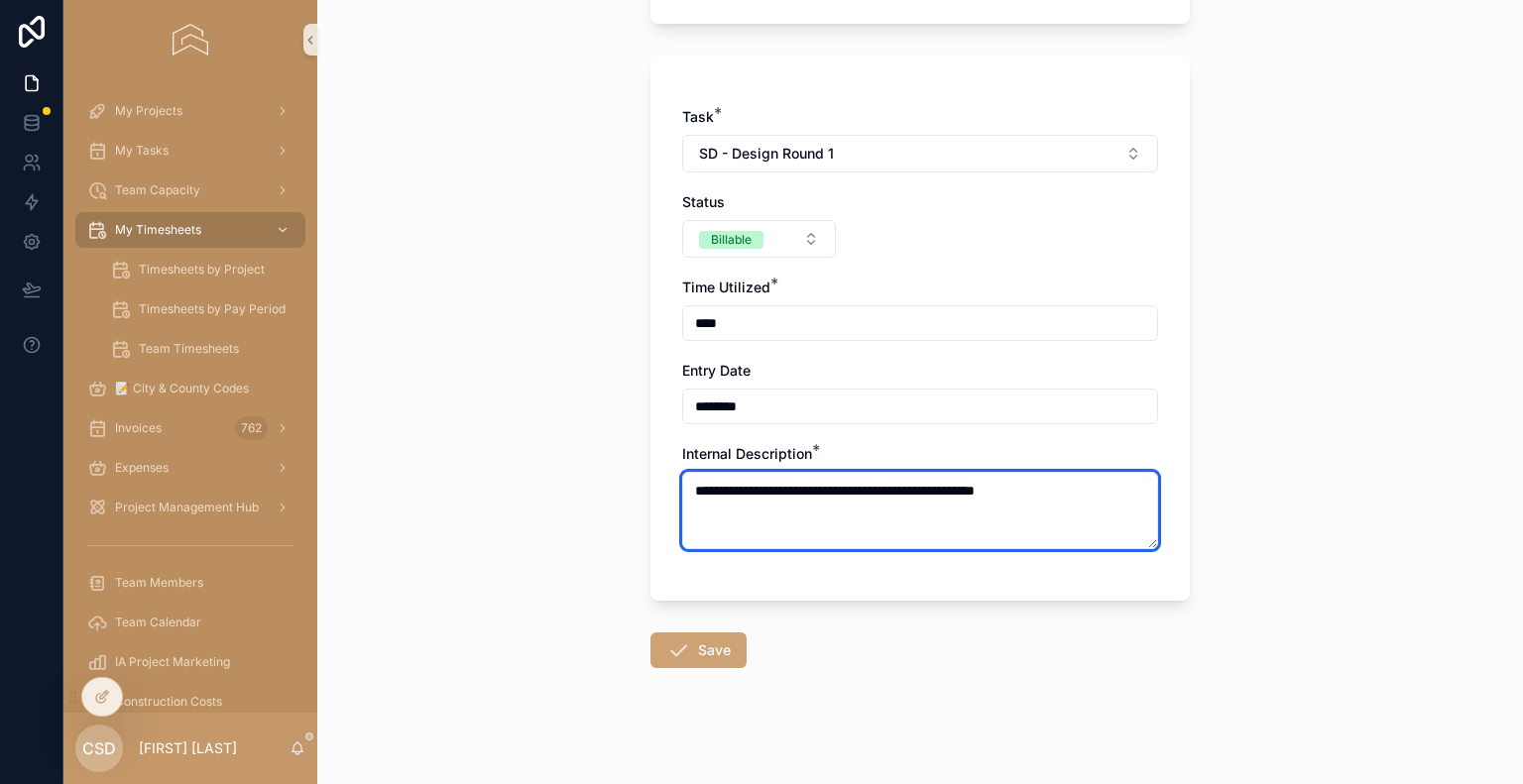 scroll, scrollTop: 478, scrollLeft: 0, axis: vertical 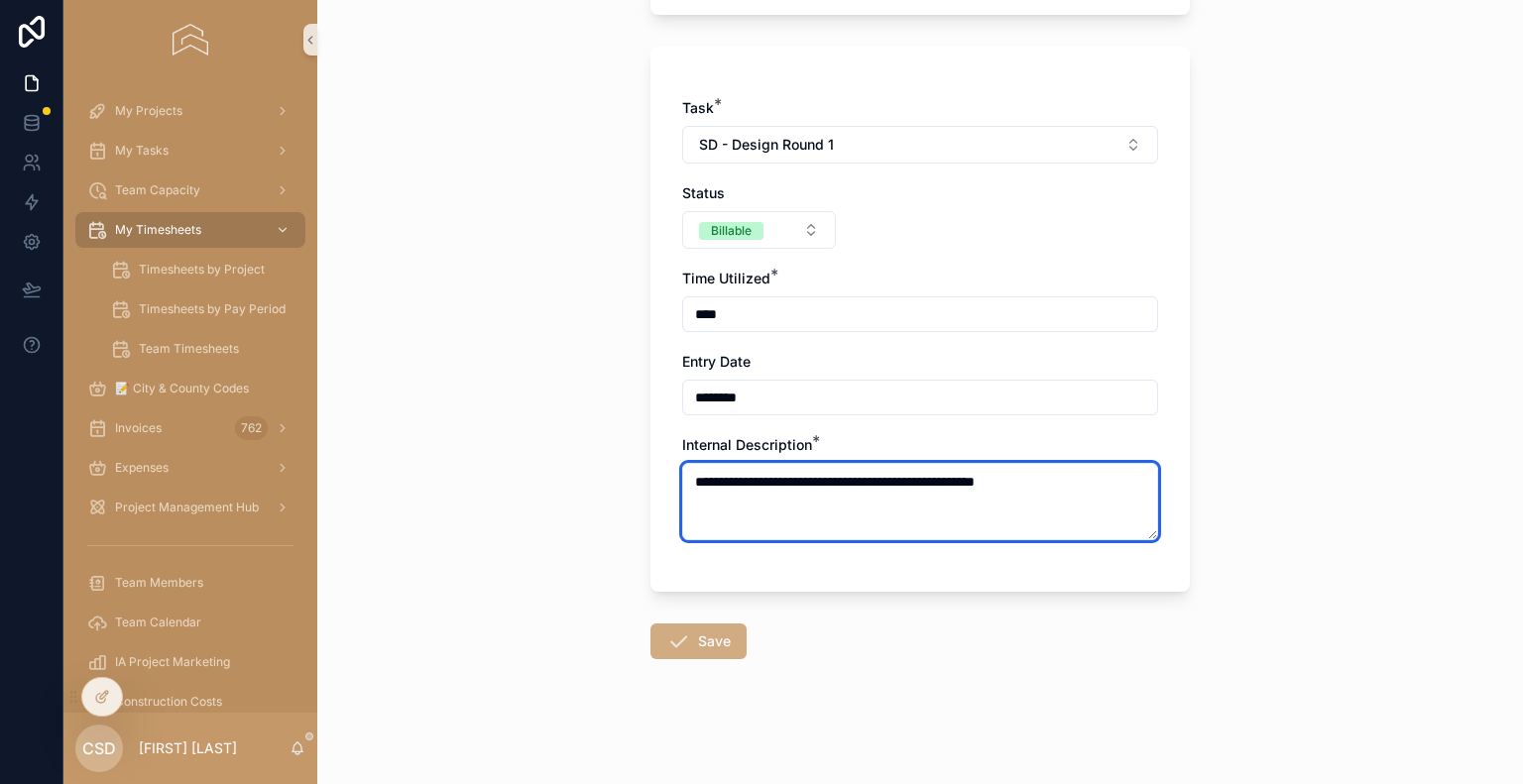 type on "**********" 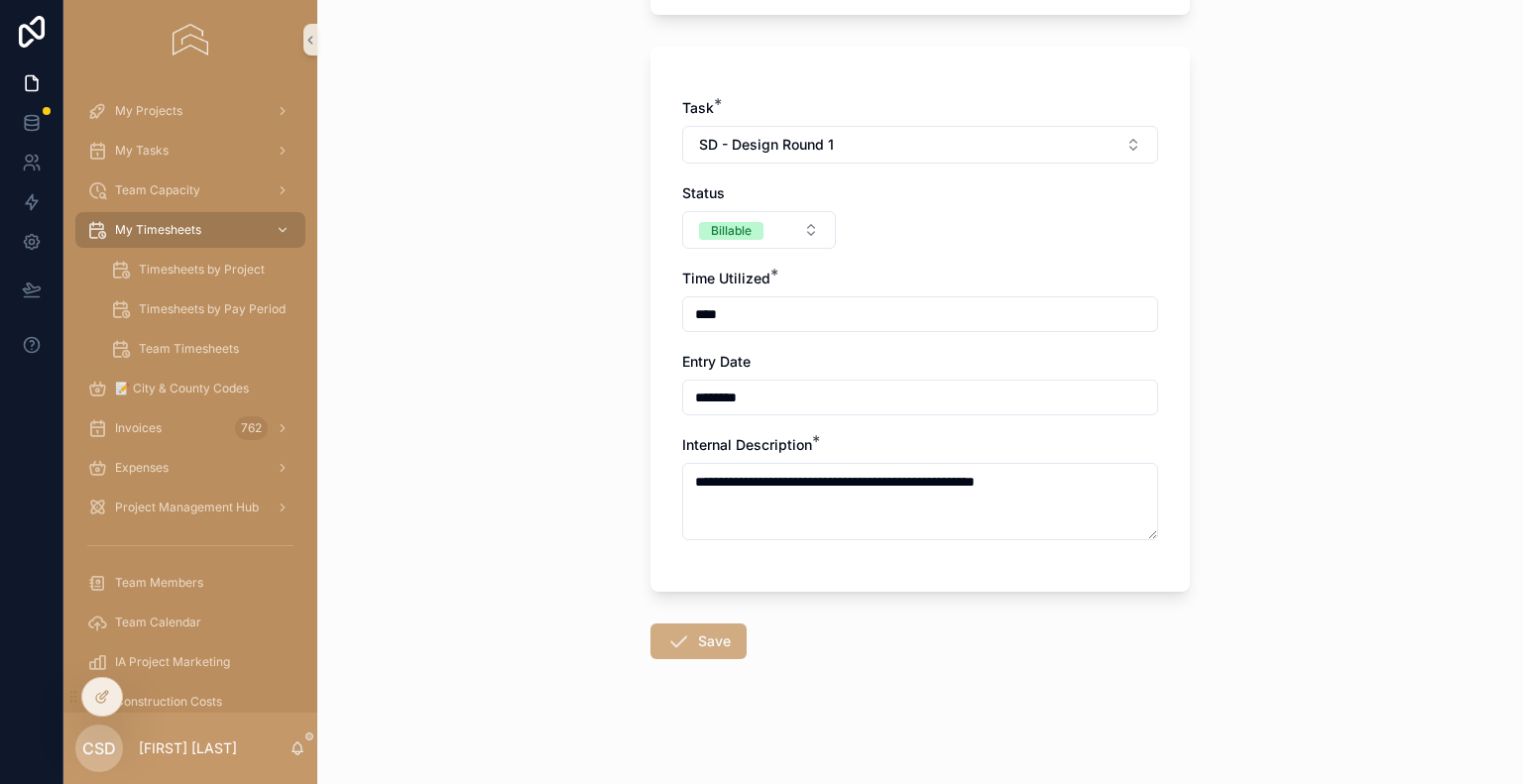 click on "Save" at bounding box center (698, 641) 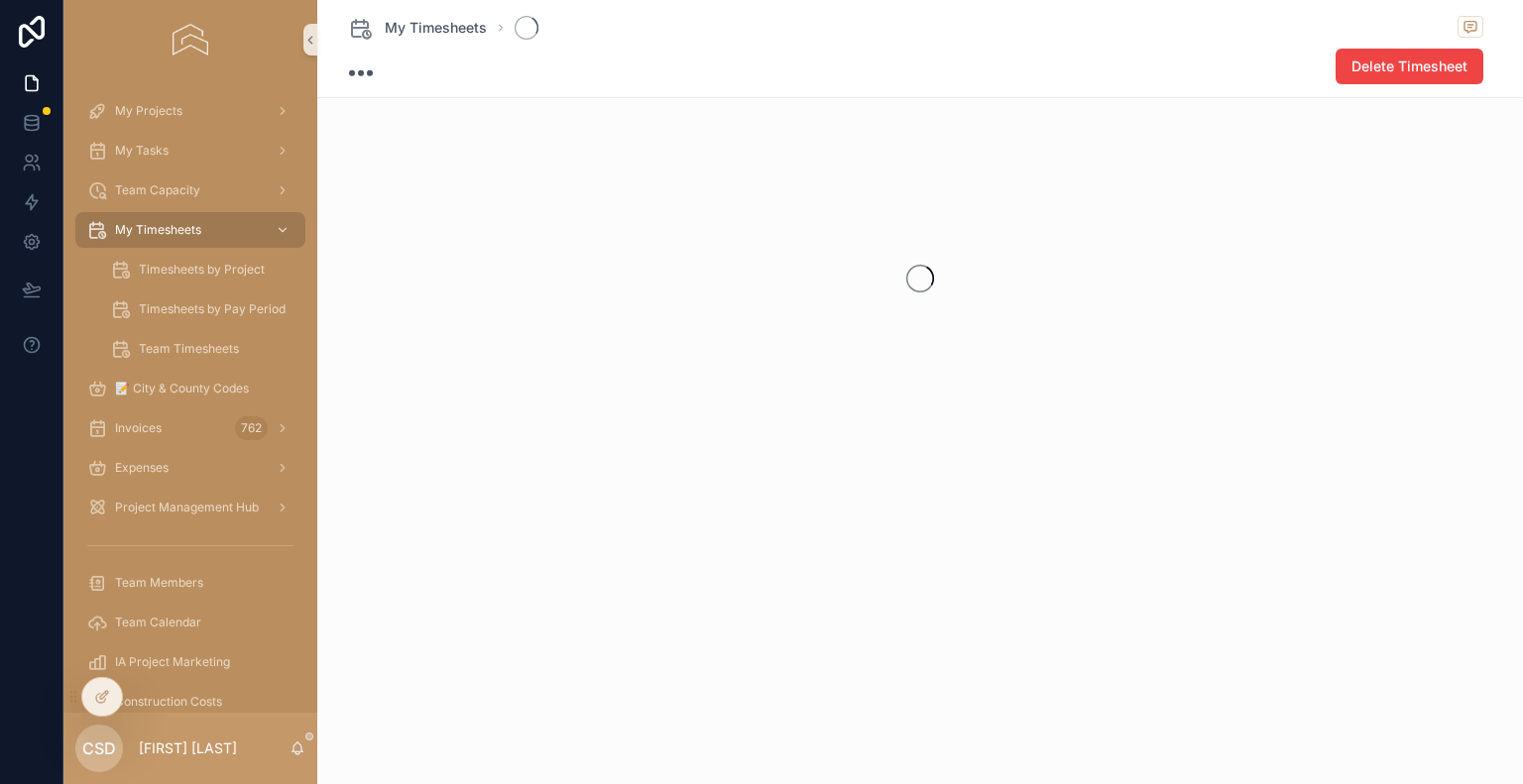 scroll, scrollTop: 0, scrollLeft: 0, axis: both 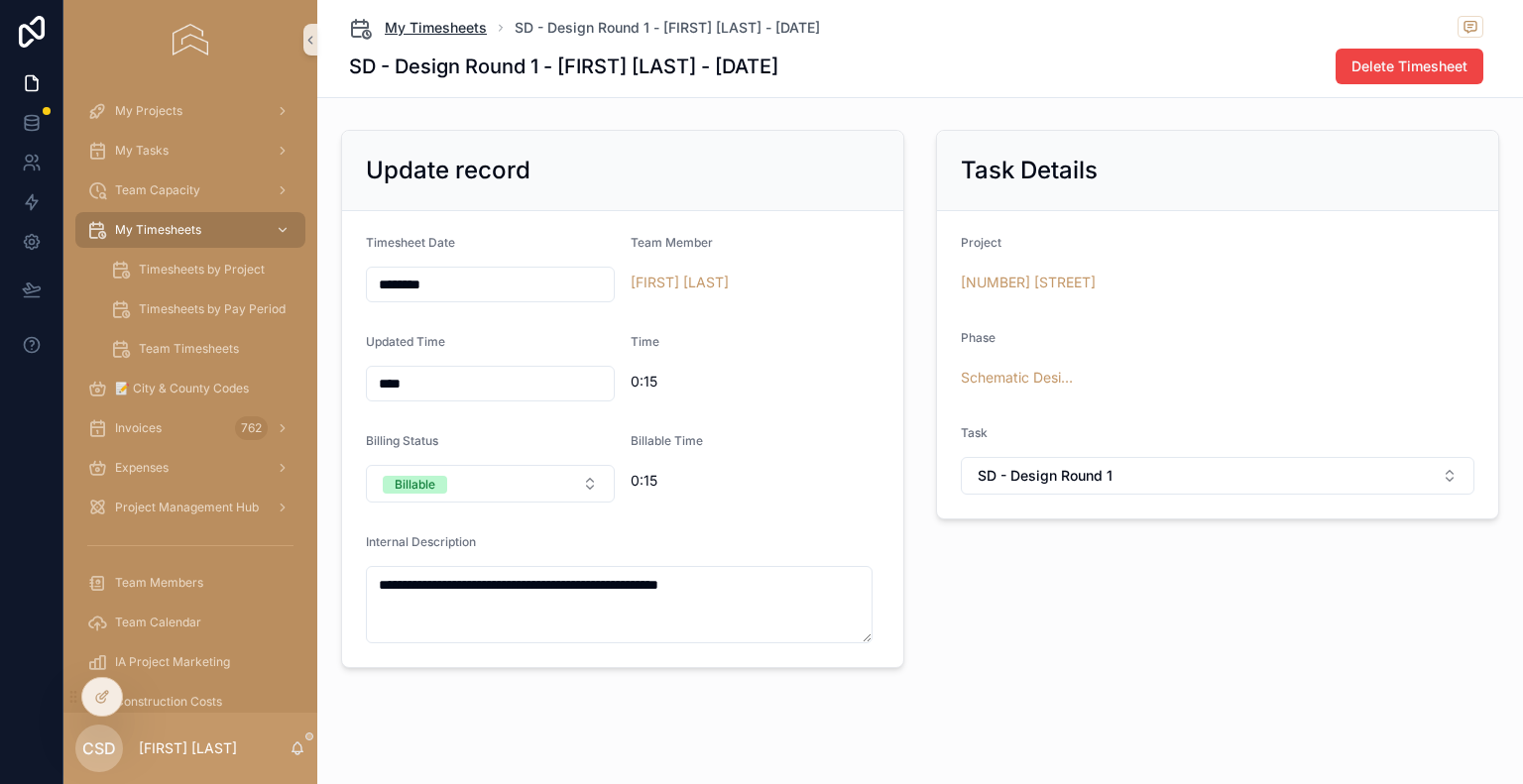 click on "My Timesheets" at bounding box center (435, 28) 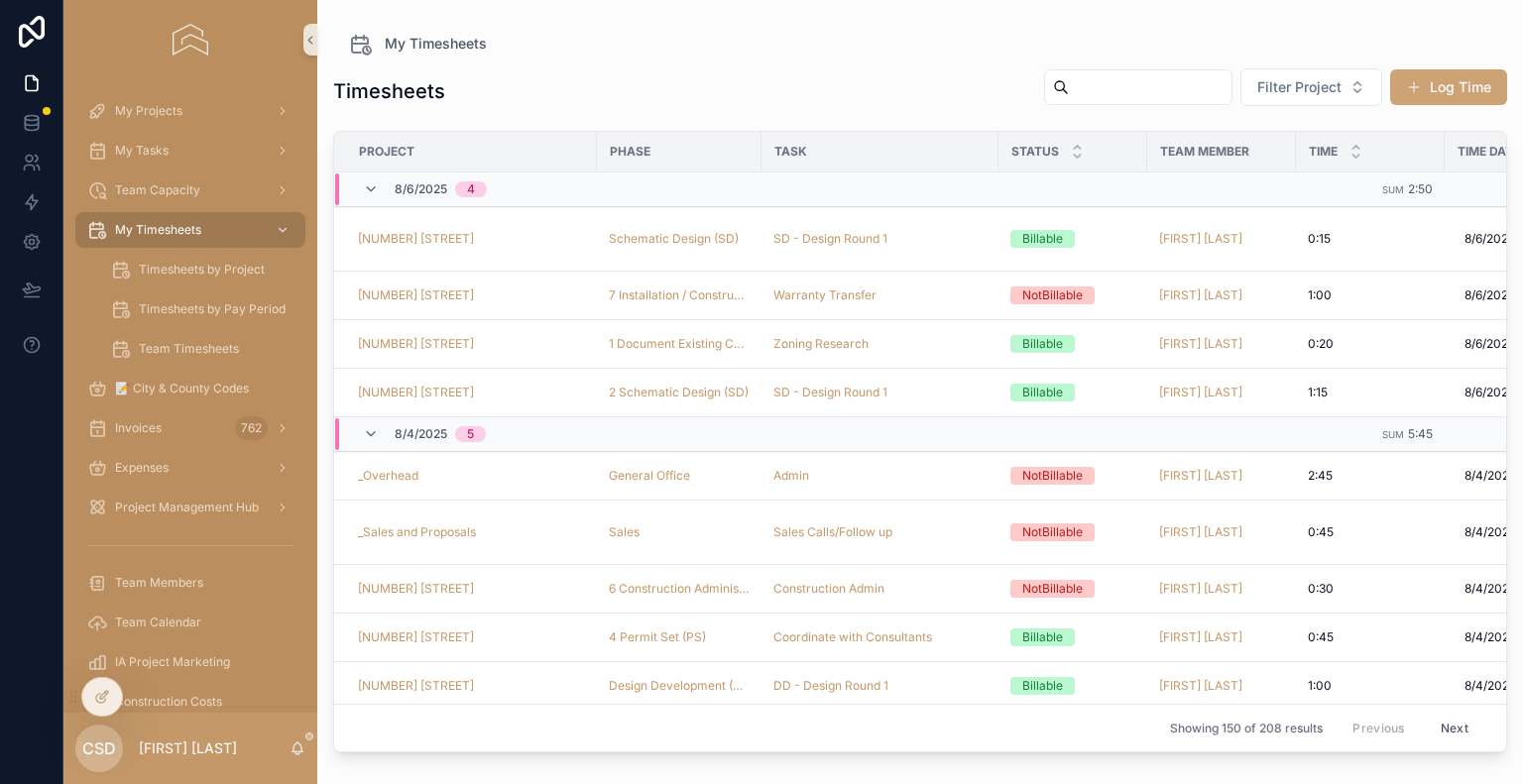 click on "Log Time" at bounding box center [1449, 87] 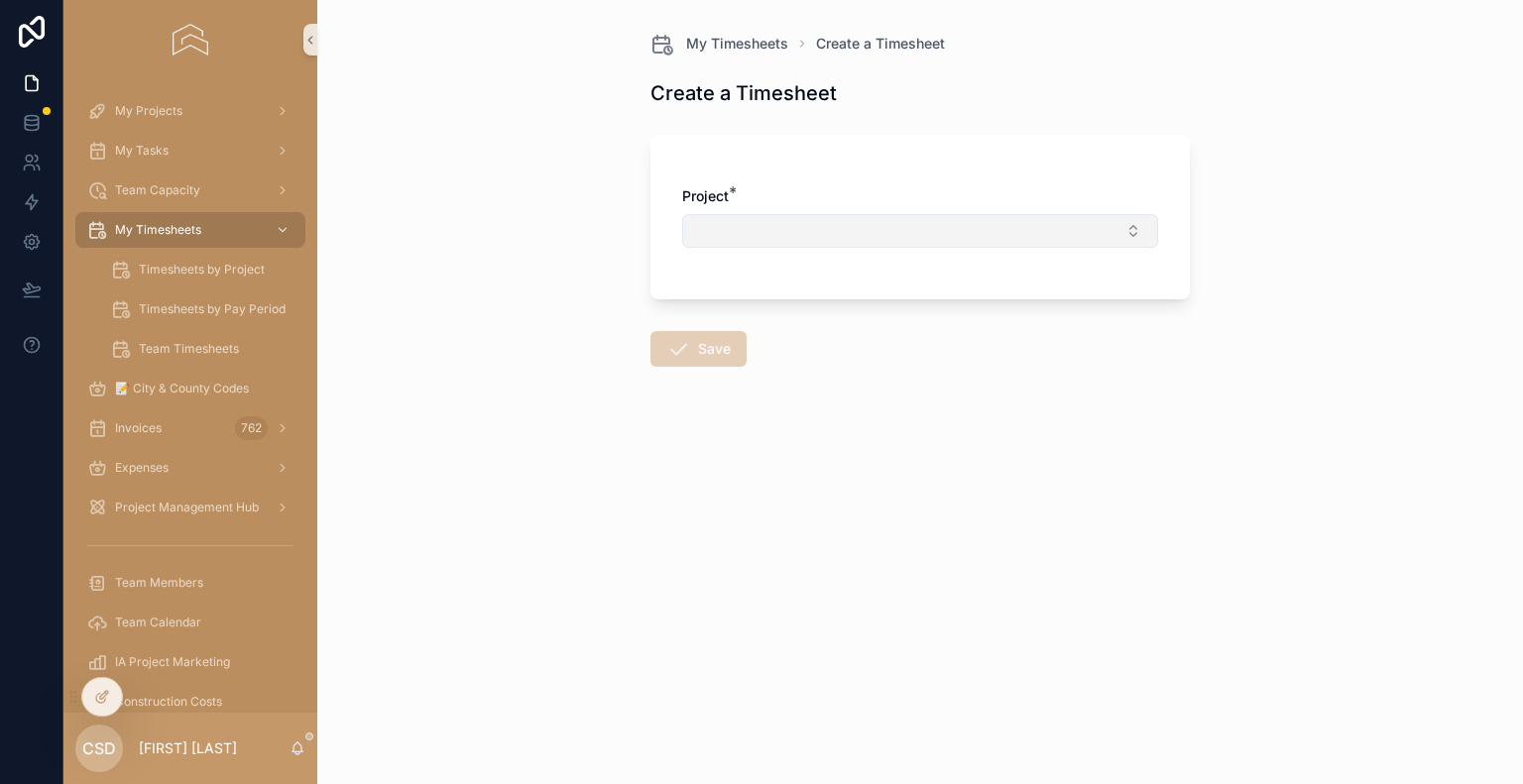 click at bounding box center (920, 231) 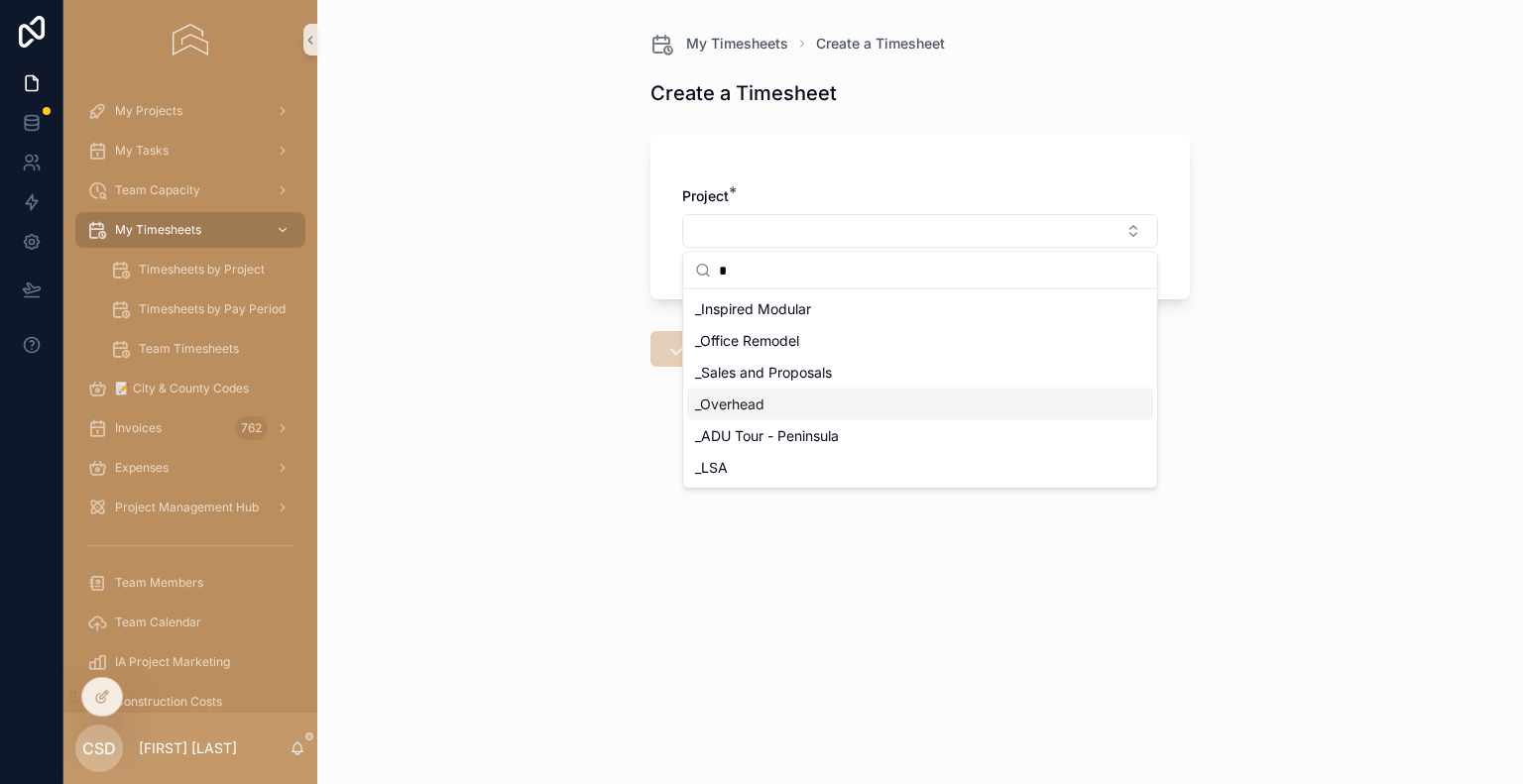 type on "*" 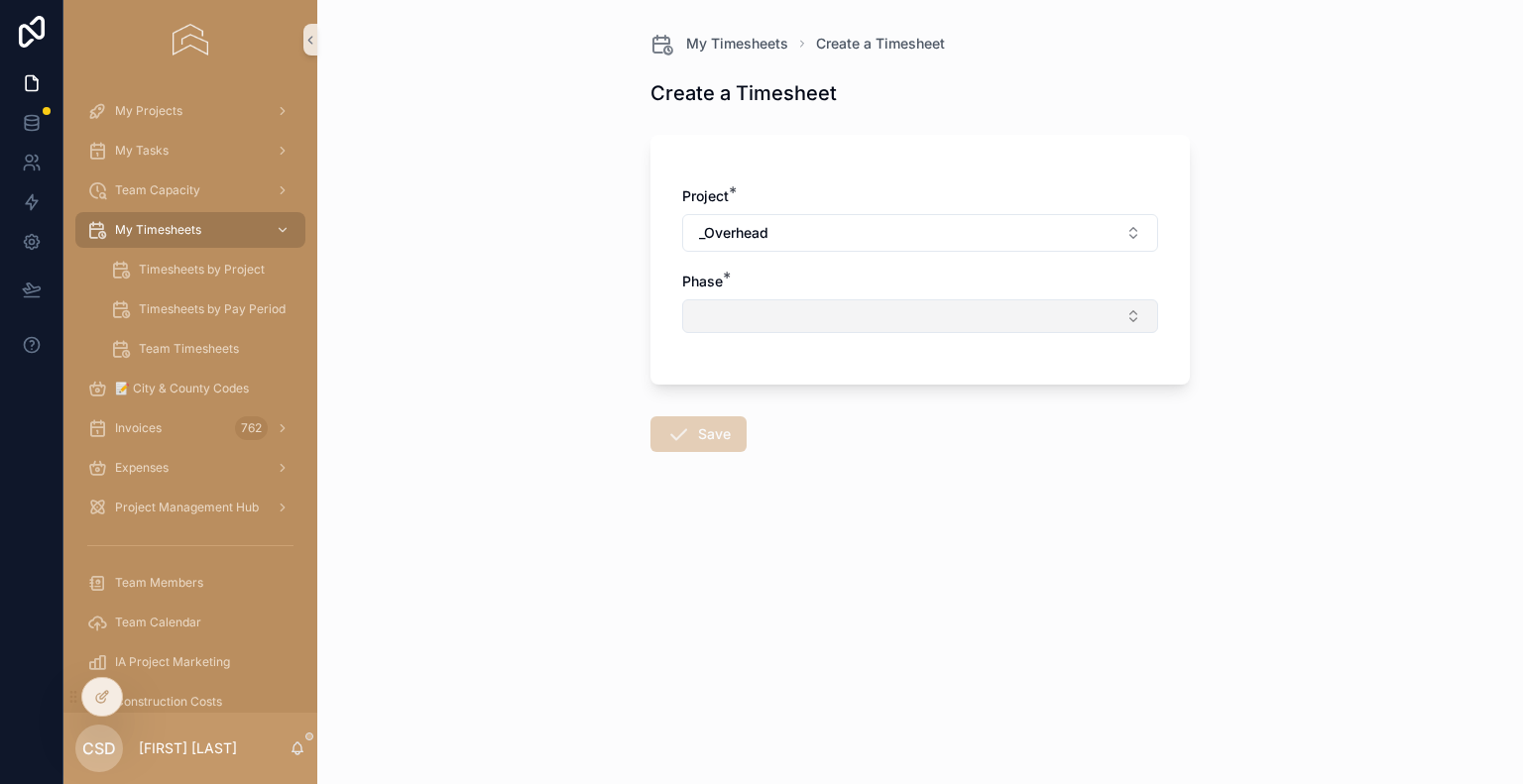 click at bounding box center [920, 316] 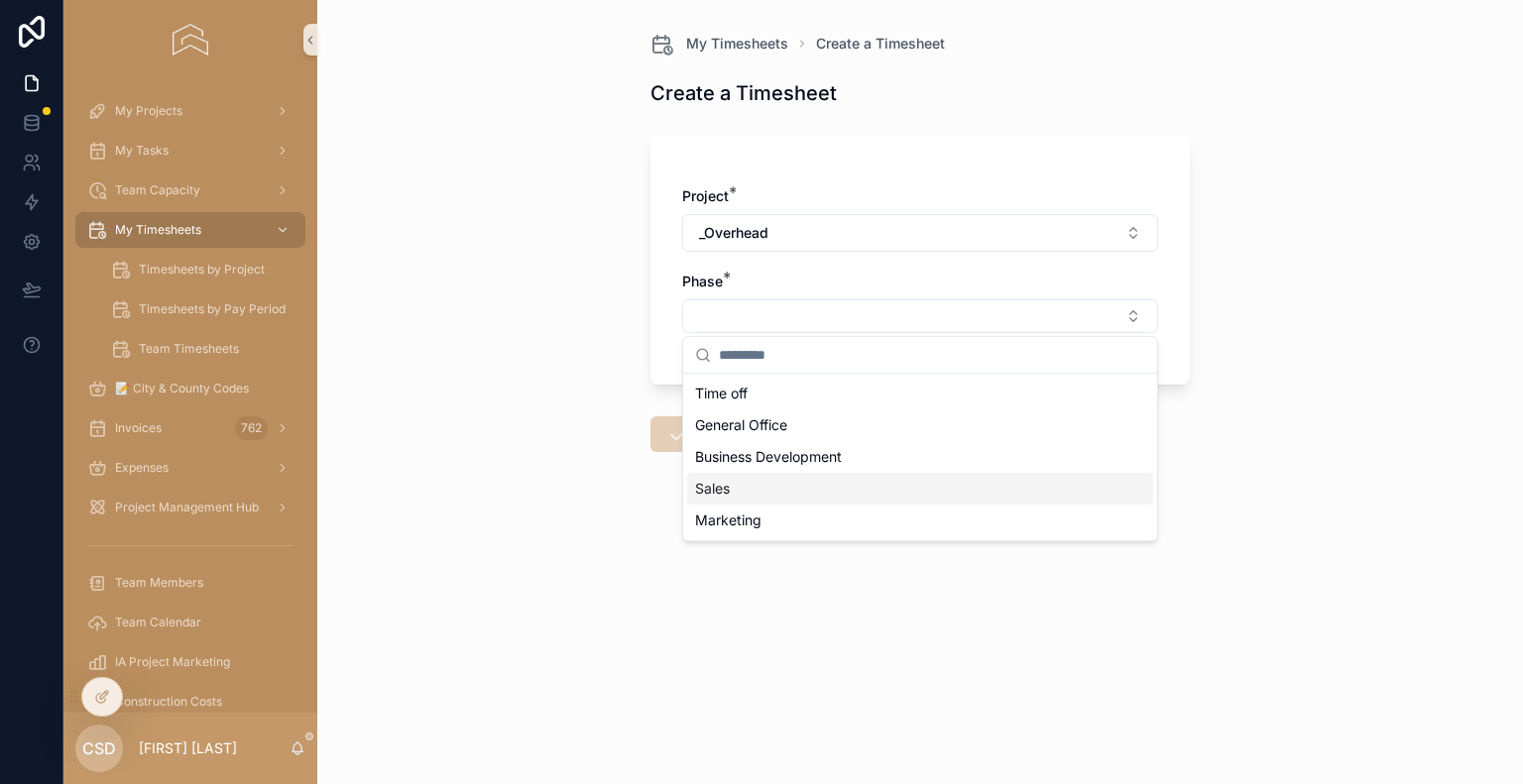 click on "Sales" at bounding box center (920, 489) 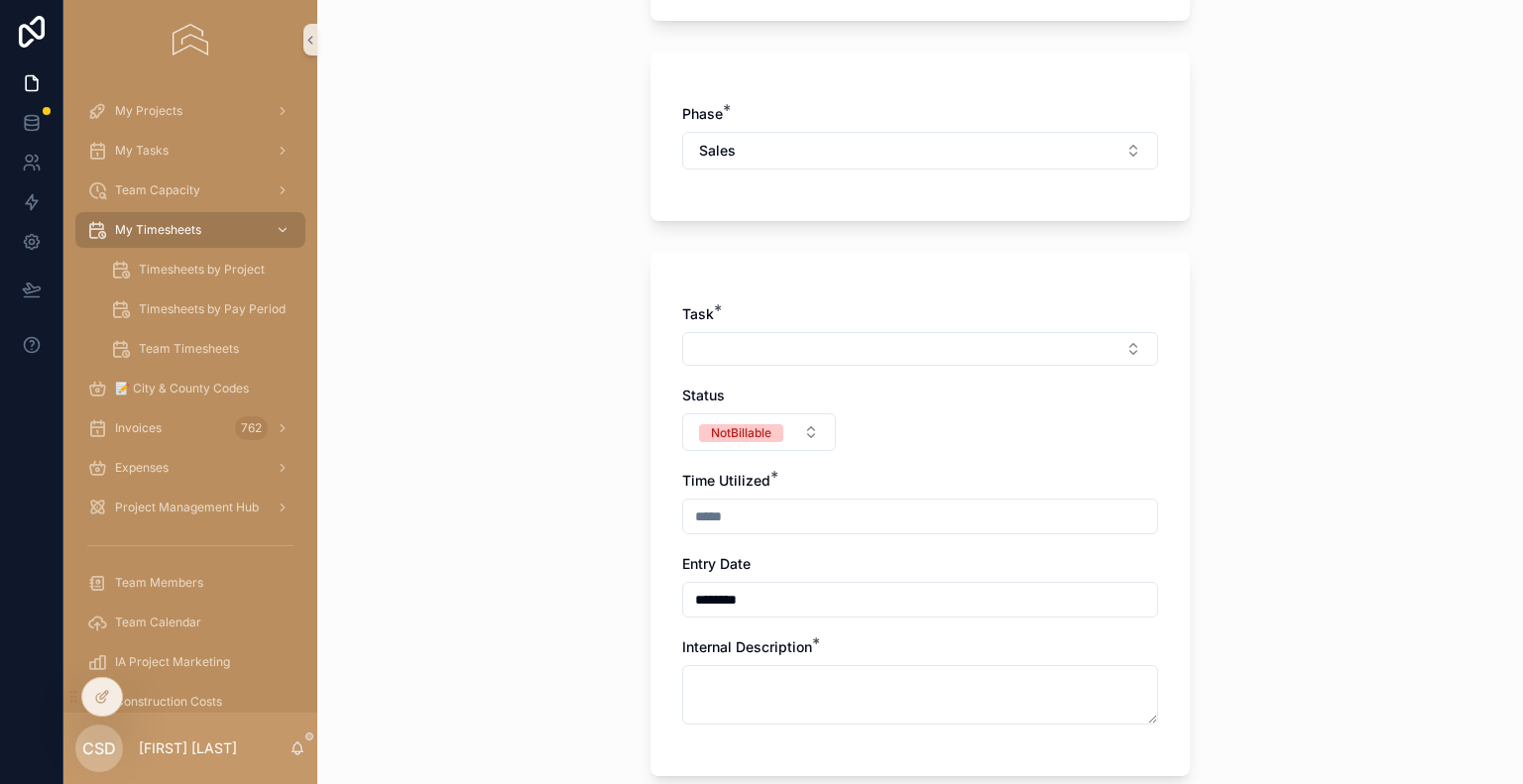 scroll, scrollTop: 396, scrollLeft: 0, axis: vertical 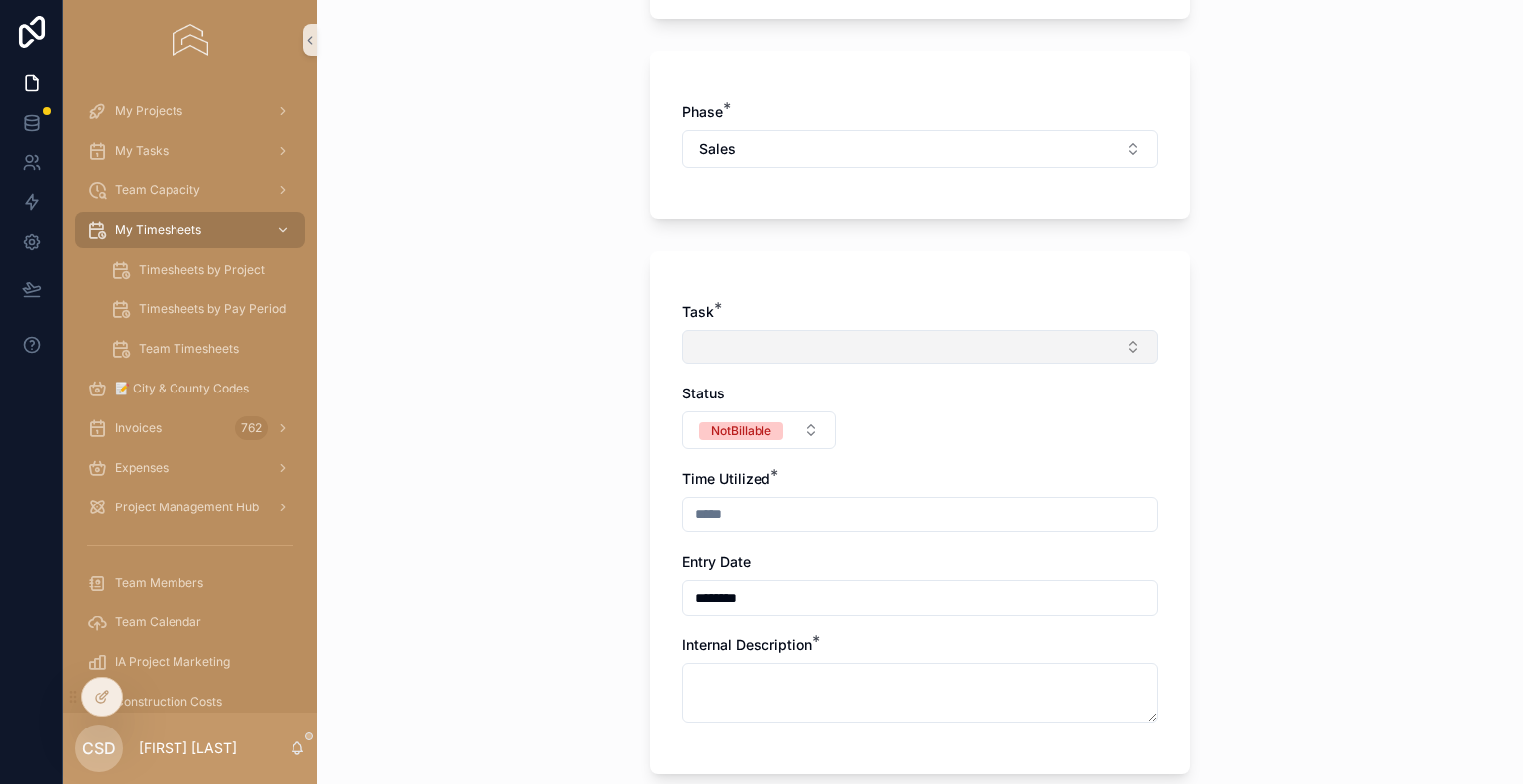 click at bounding box center [920, 347] 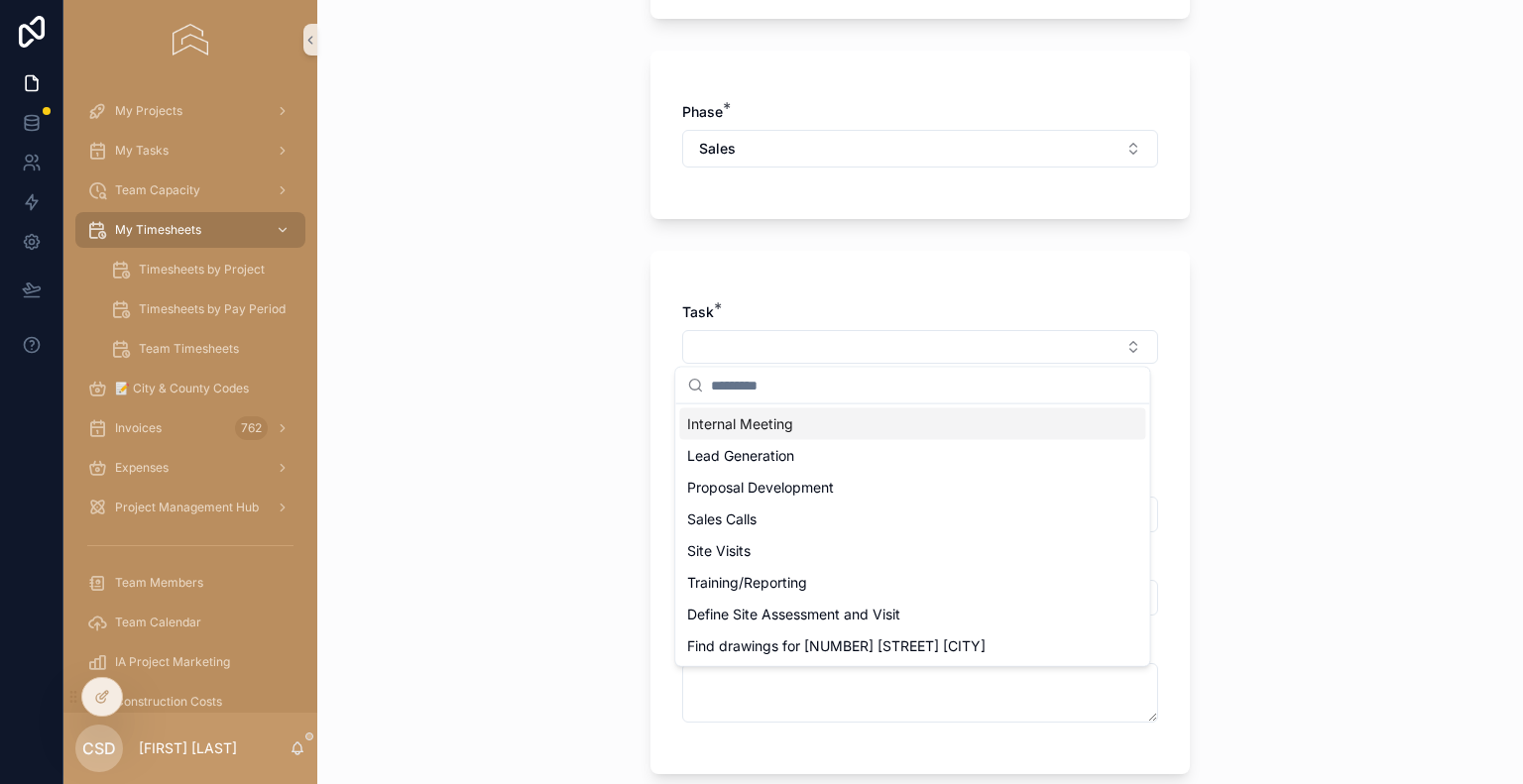 click on "Internal Meeting" at bounding box center [740, 424] 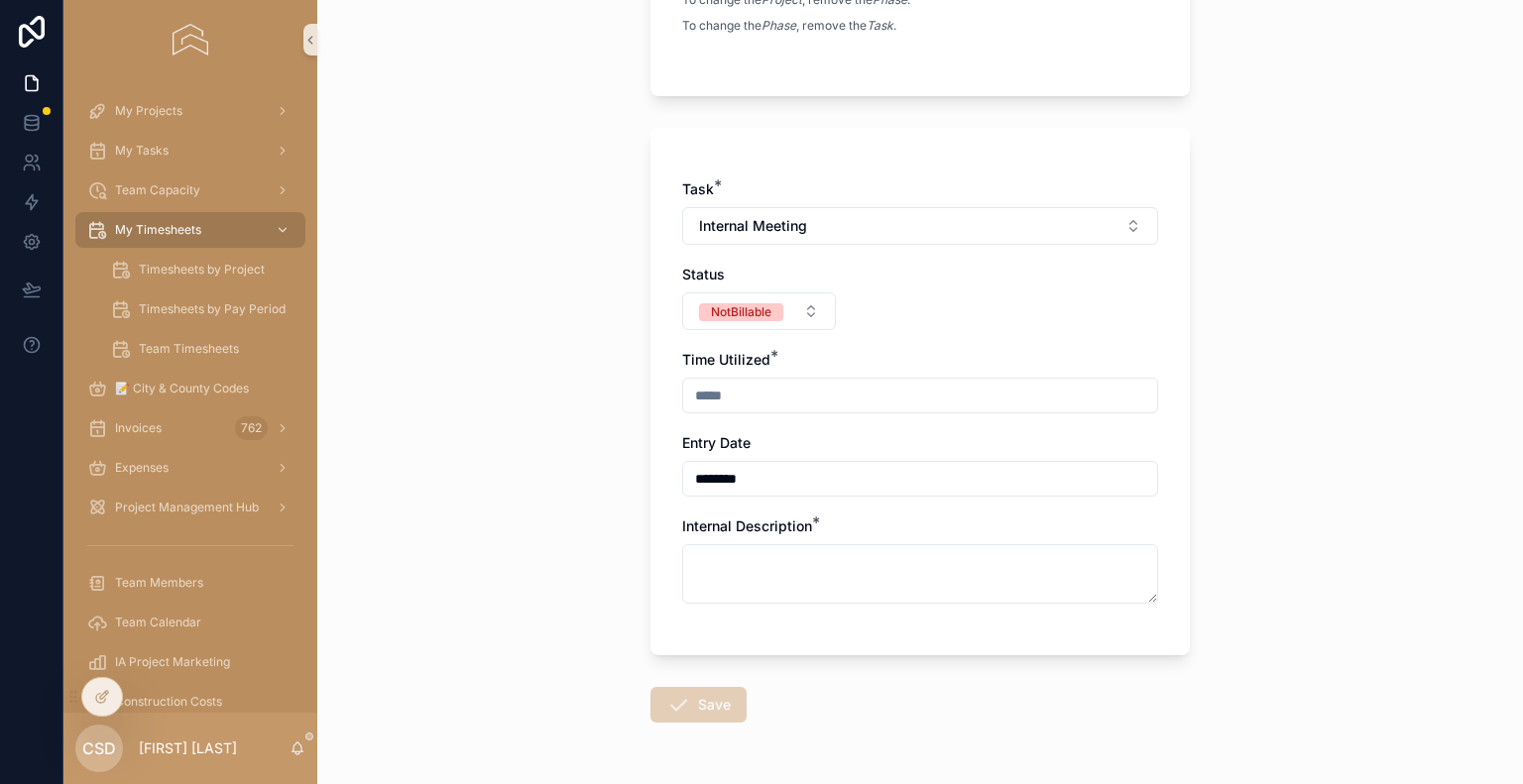 click at bounding box center (920, 395) 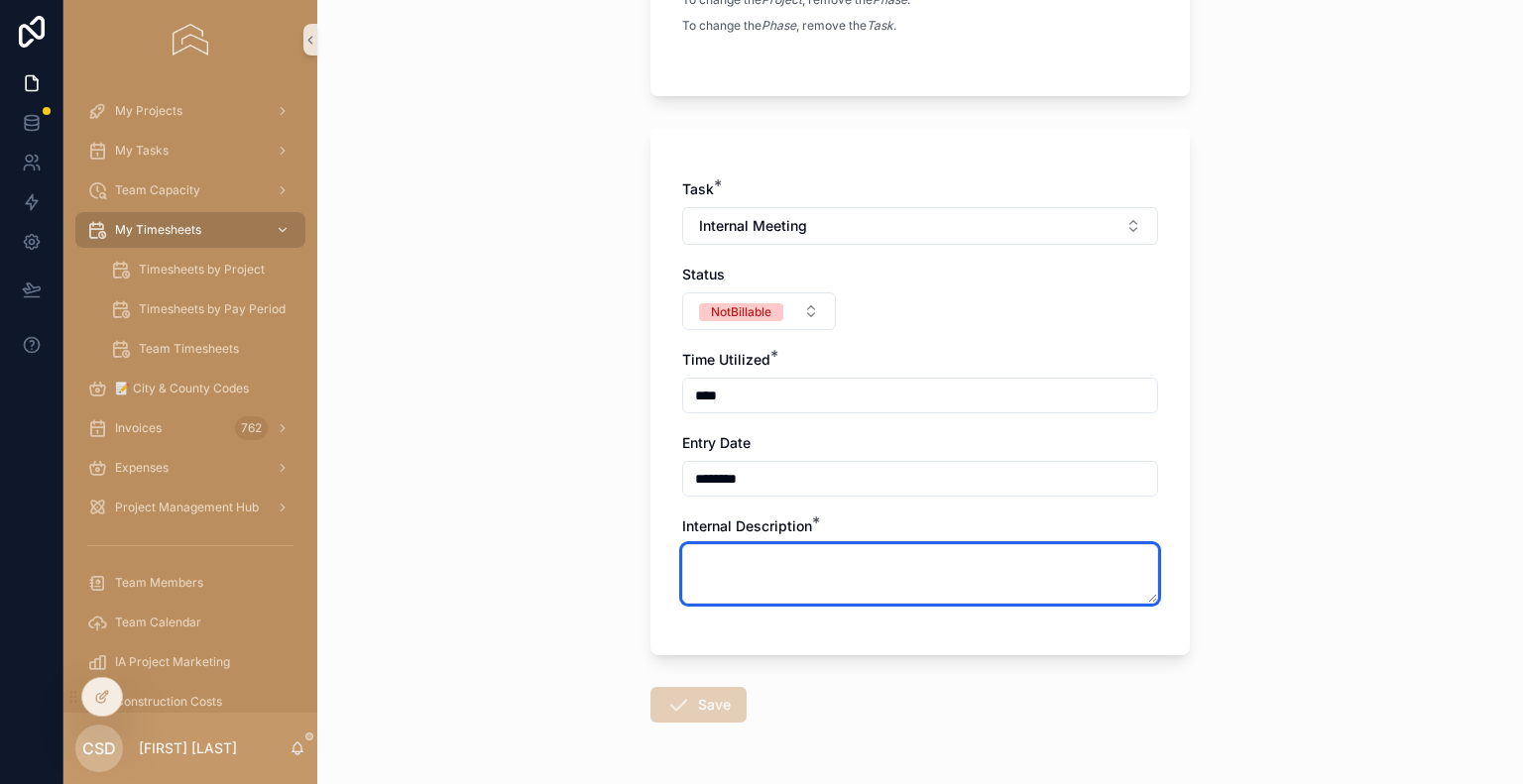 type on "****" 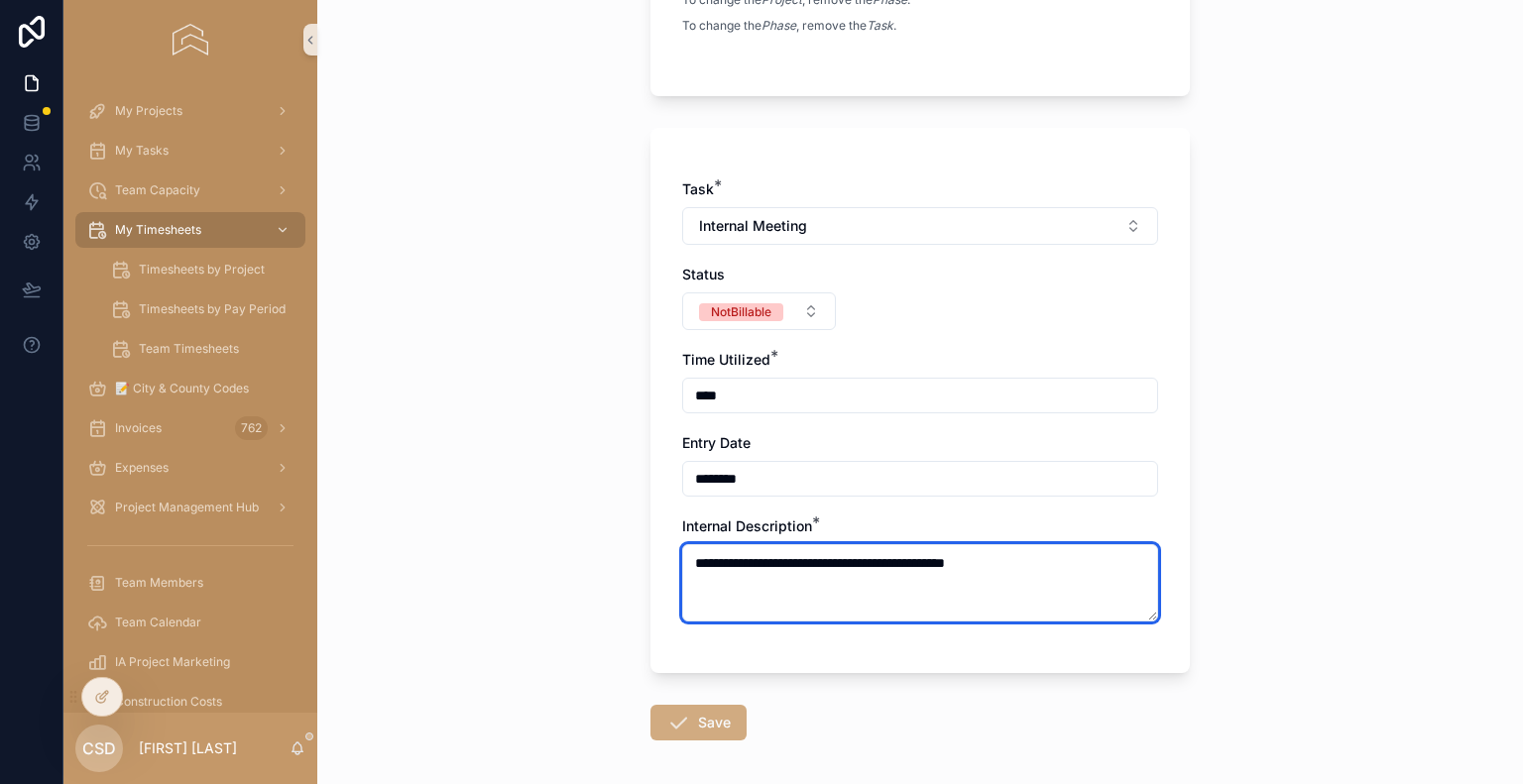 type on "**********" 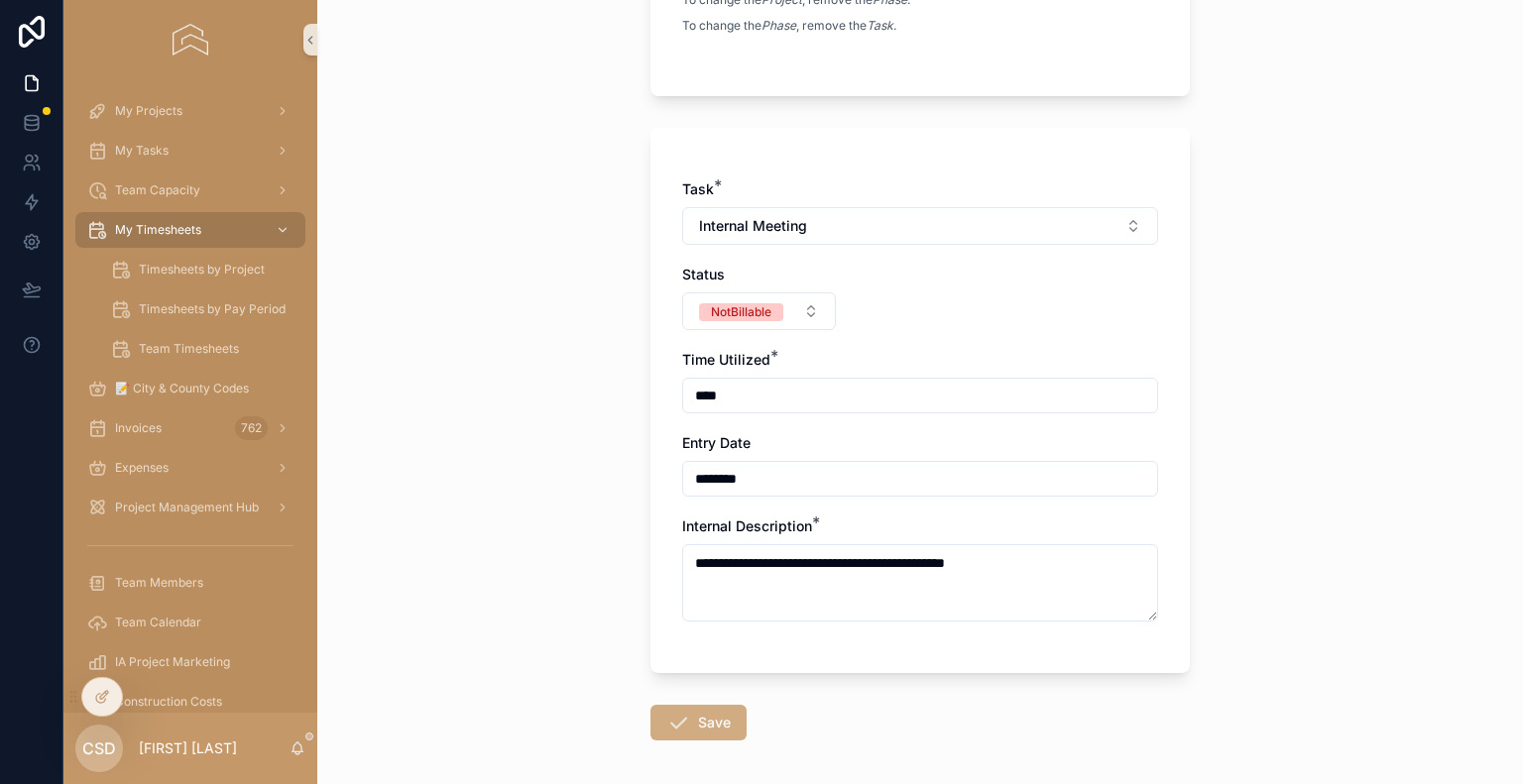click on "Save" at bounding box center (698, 723) 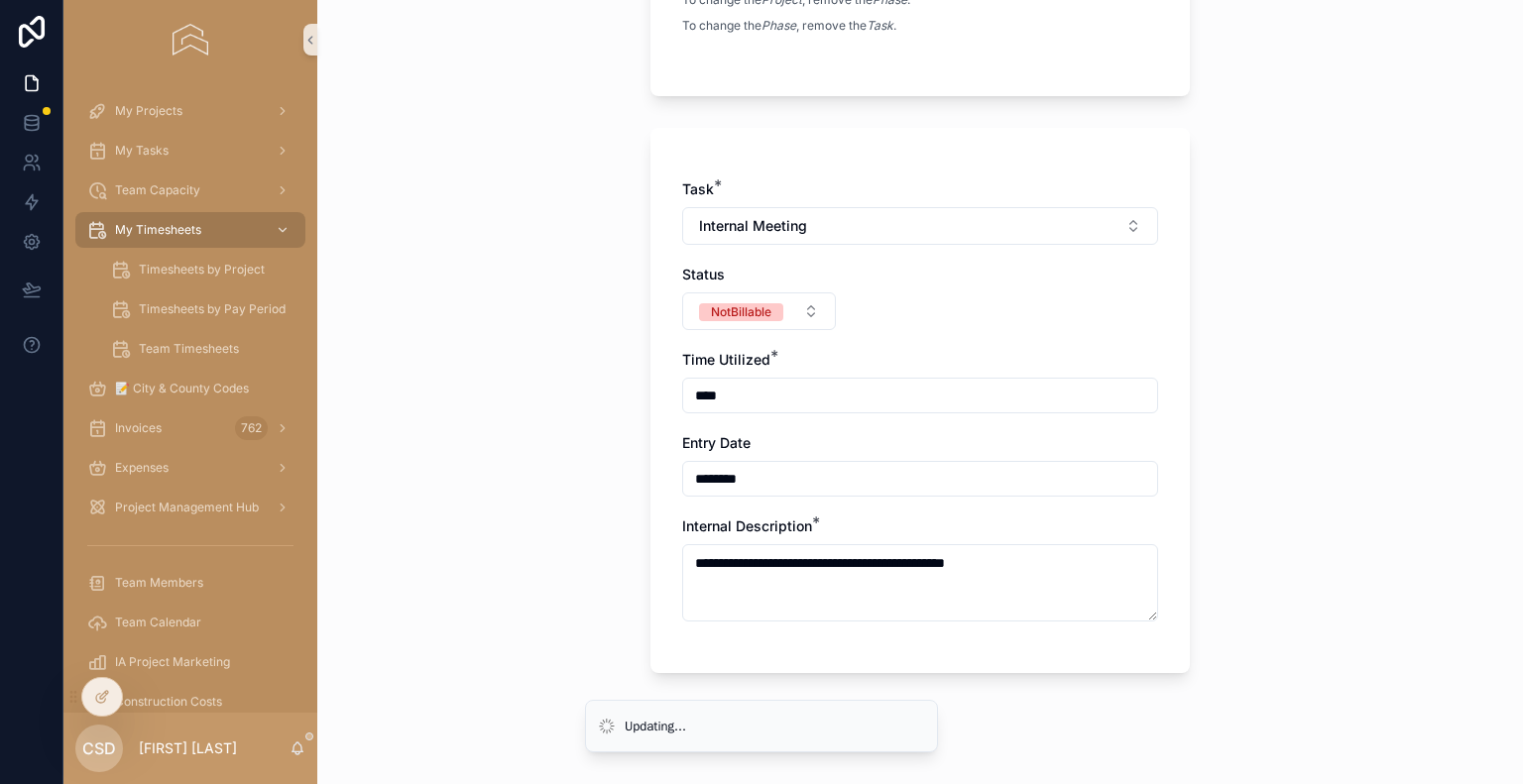 scroll, scrollTop: 0, scrollLeft: 0, axis: both 